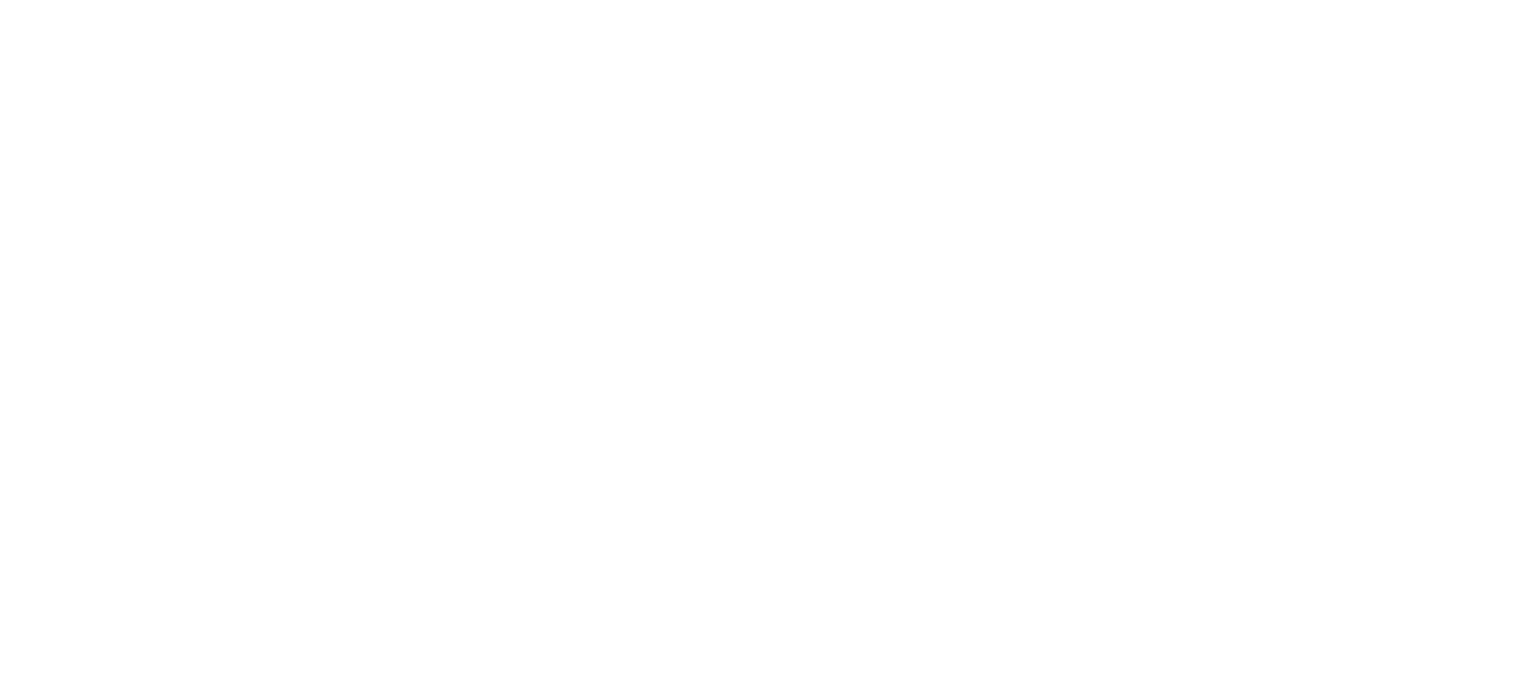 scroll, scrollTop: 0, scrollLeft: 0, axis: both 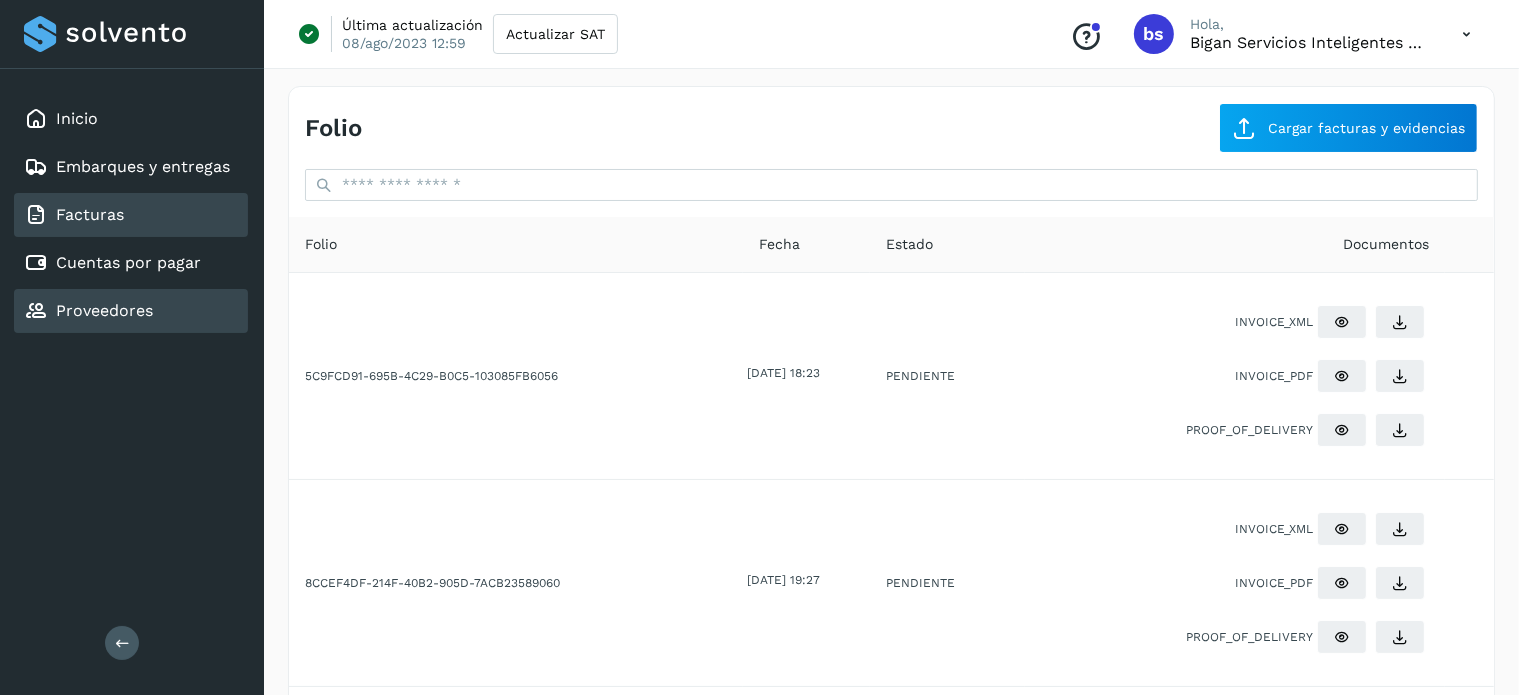 click on "Proveedores" at bounding box center [104, 310] 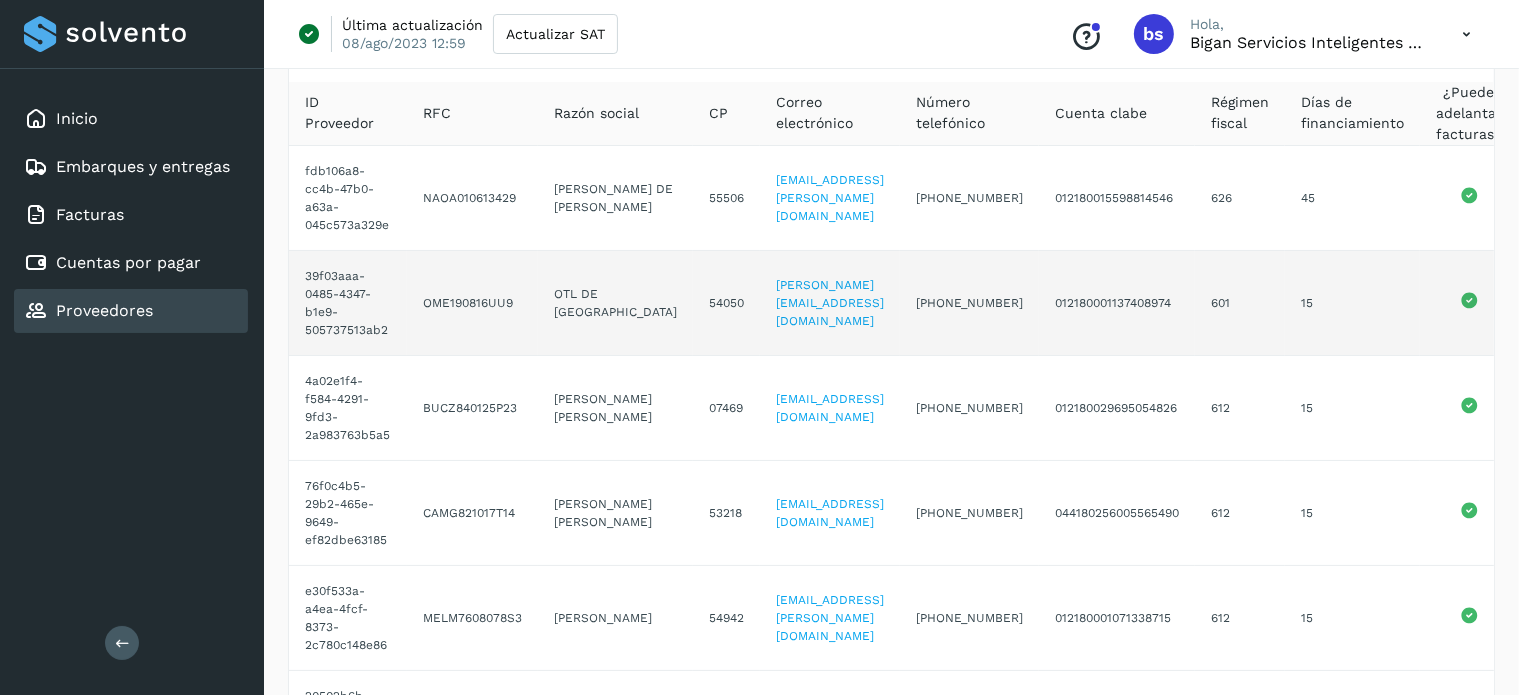 scroll, scrollTop: 0, scrollLeft: 0, axis: both 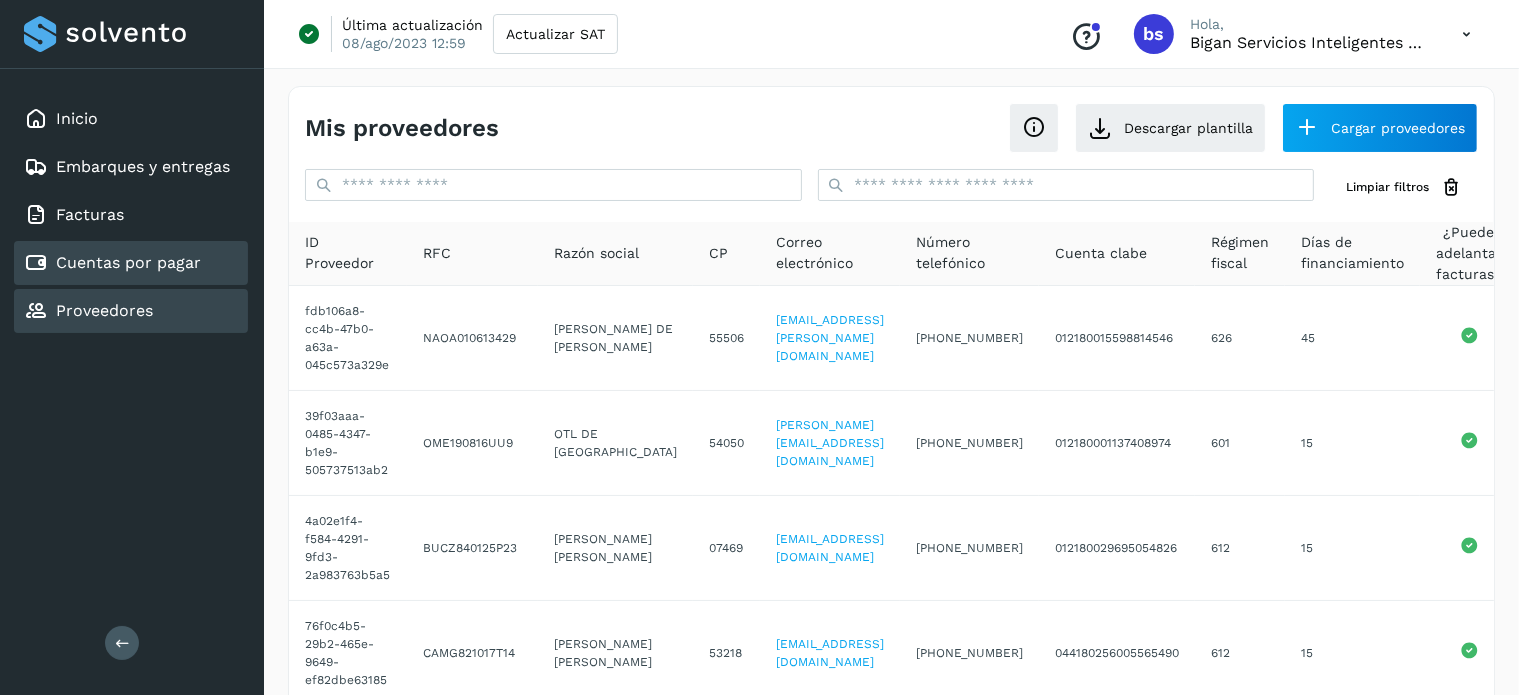 click on "Cuentas por pagar" at bounding box center (128, 262) 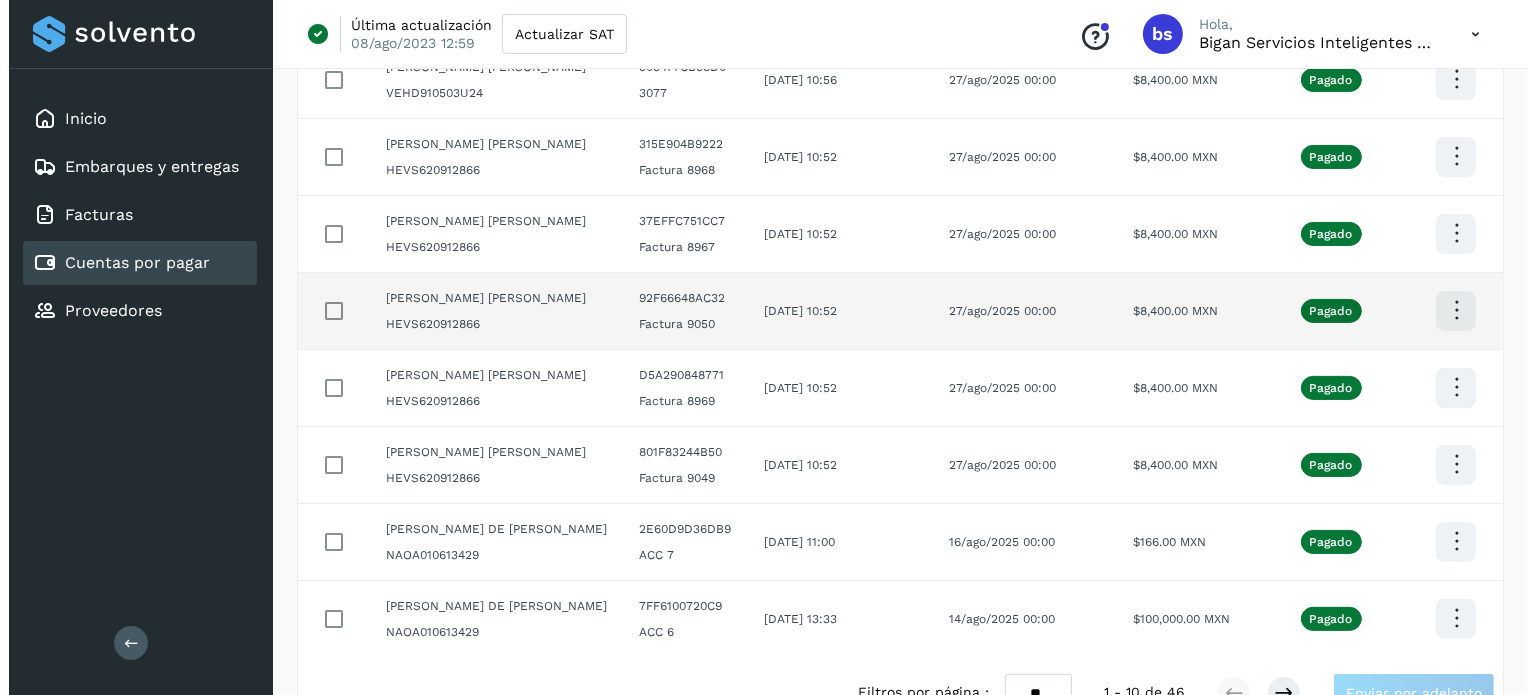 scroll, scrollTop: 0, scrollLeft: 0, axis: both 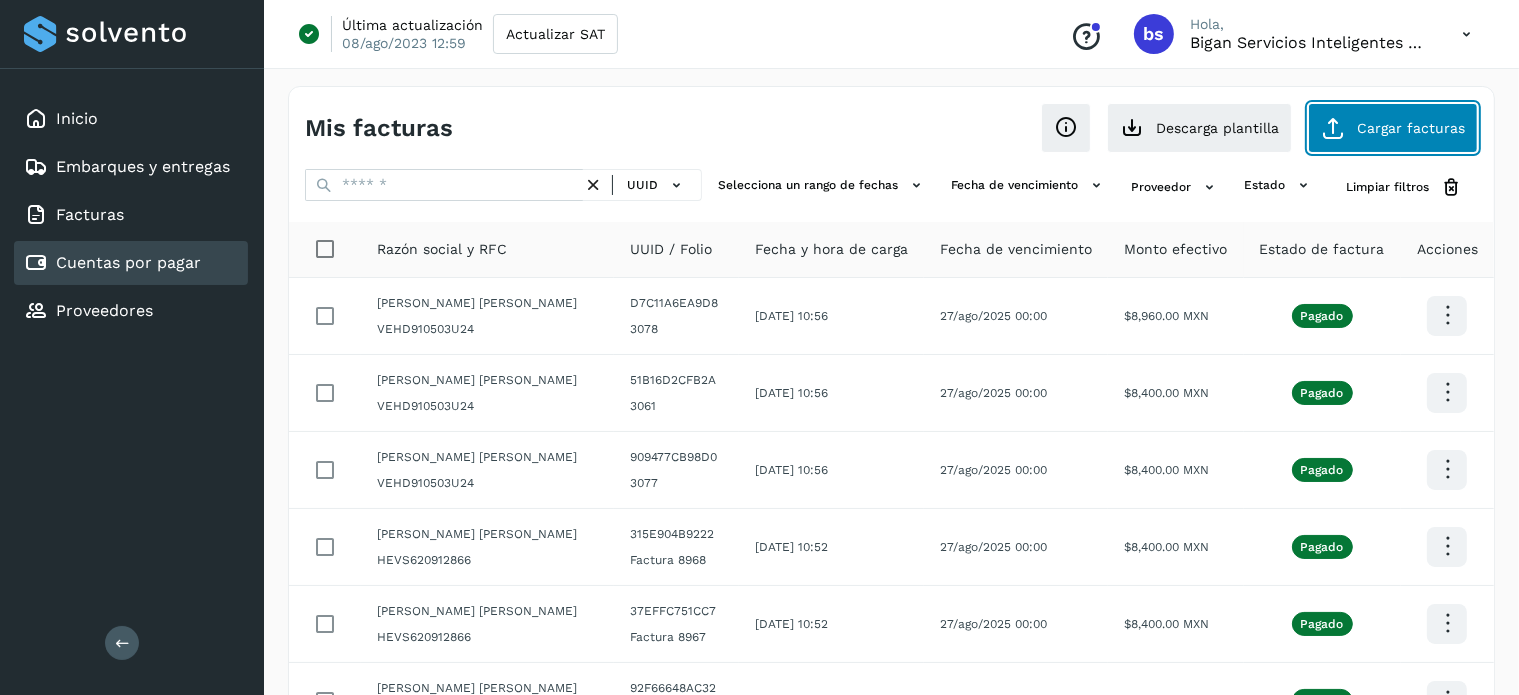 click on "Cargar facturas" 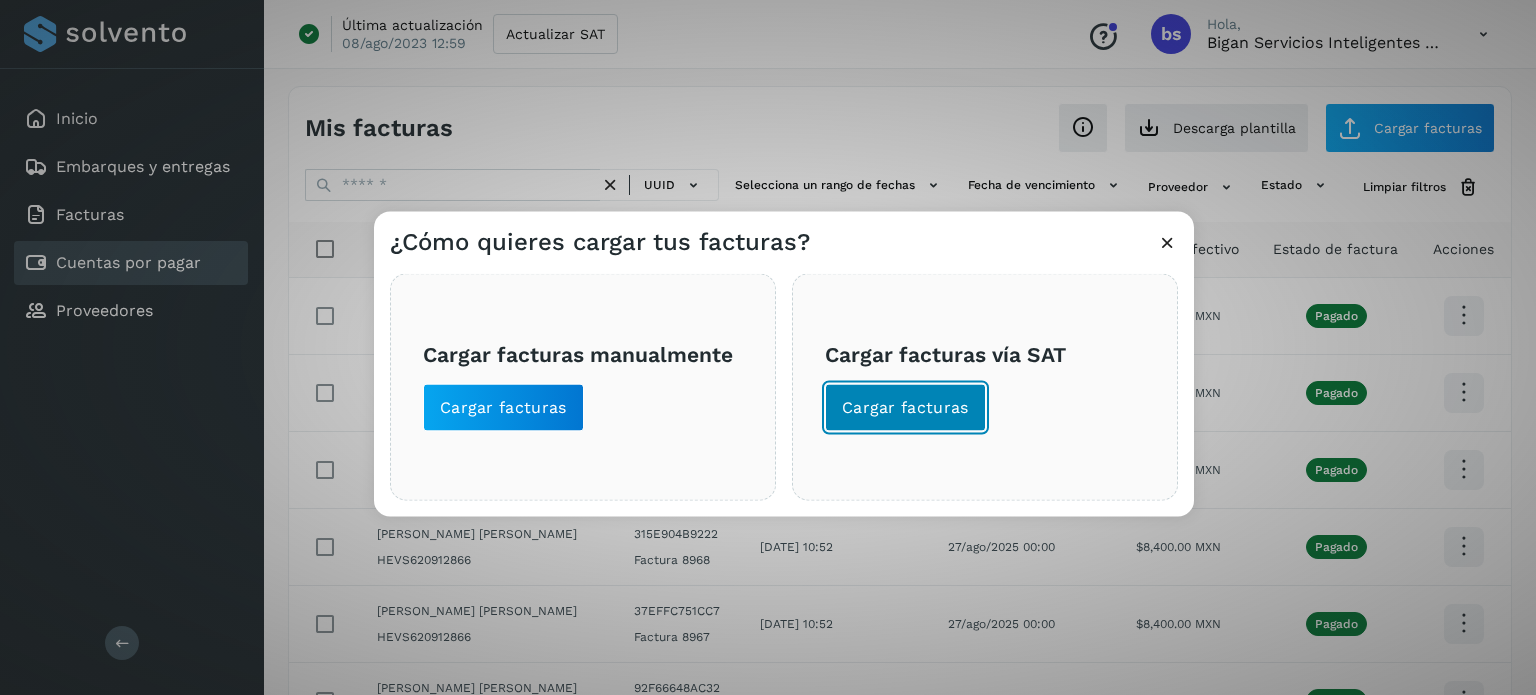 click on "Cargar facturas" 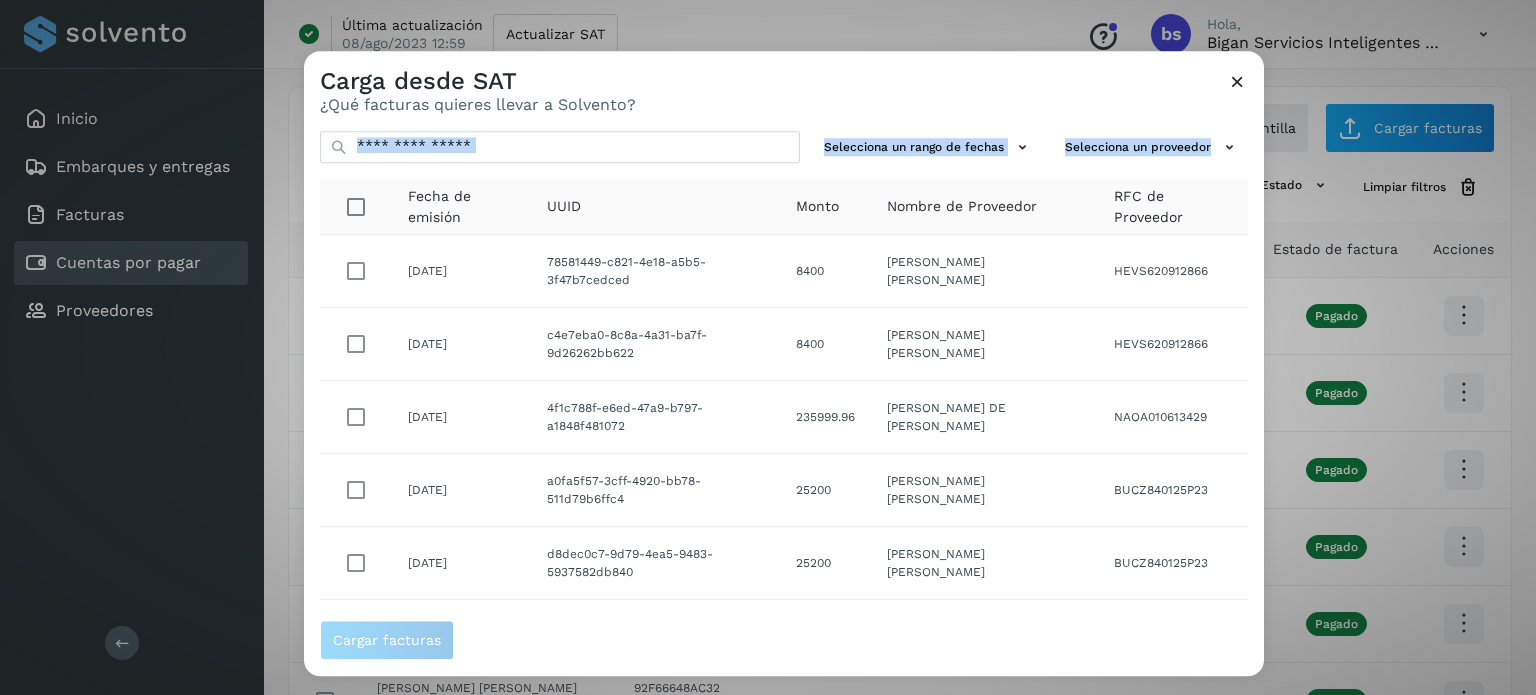 drag, startPoint x: 1007, startPoint y: 75, endPoint x: 1140, endPoint y: 279, distance: 243.52618 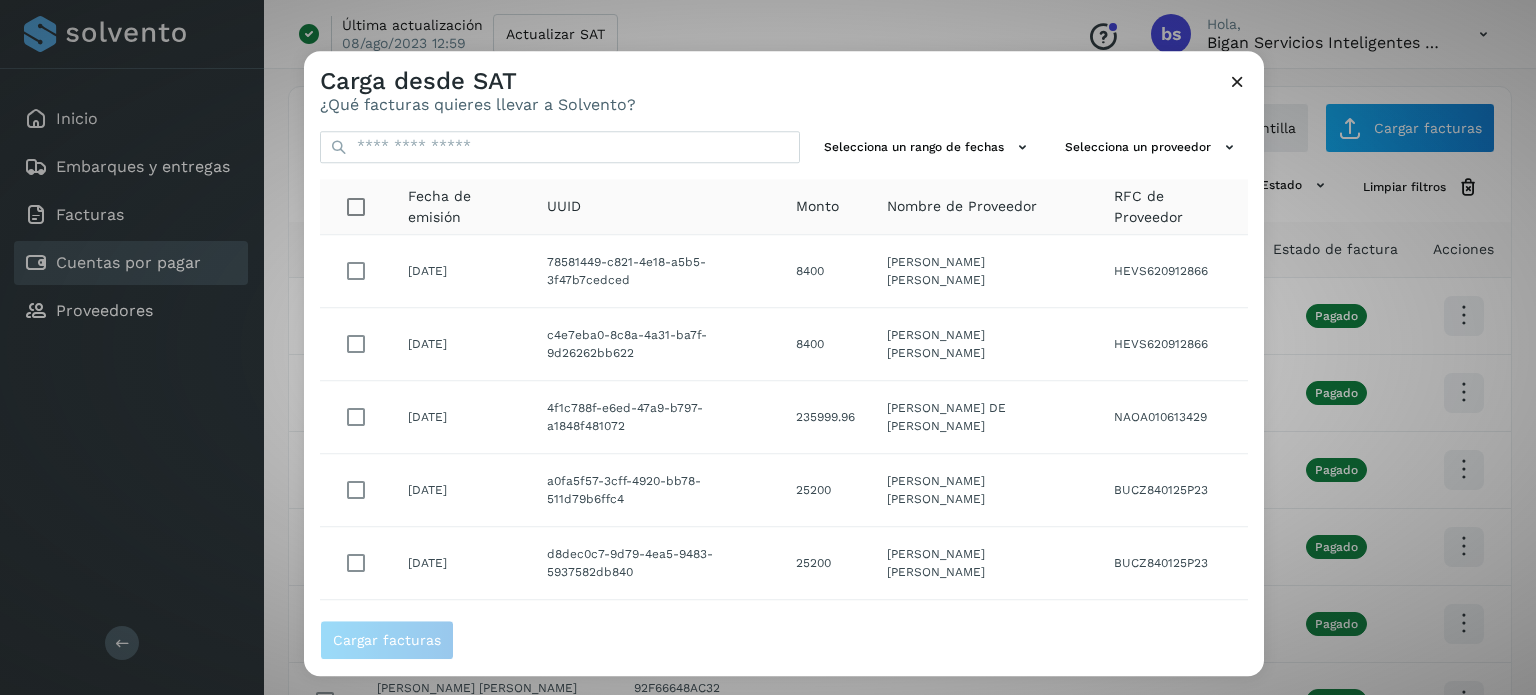click on "Cargar facturas" 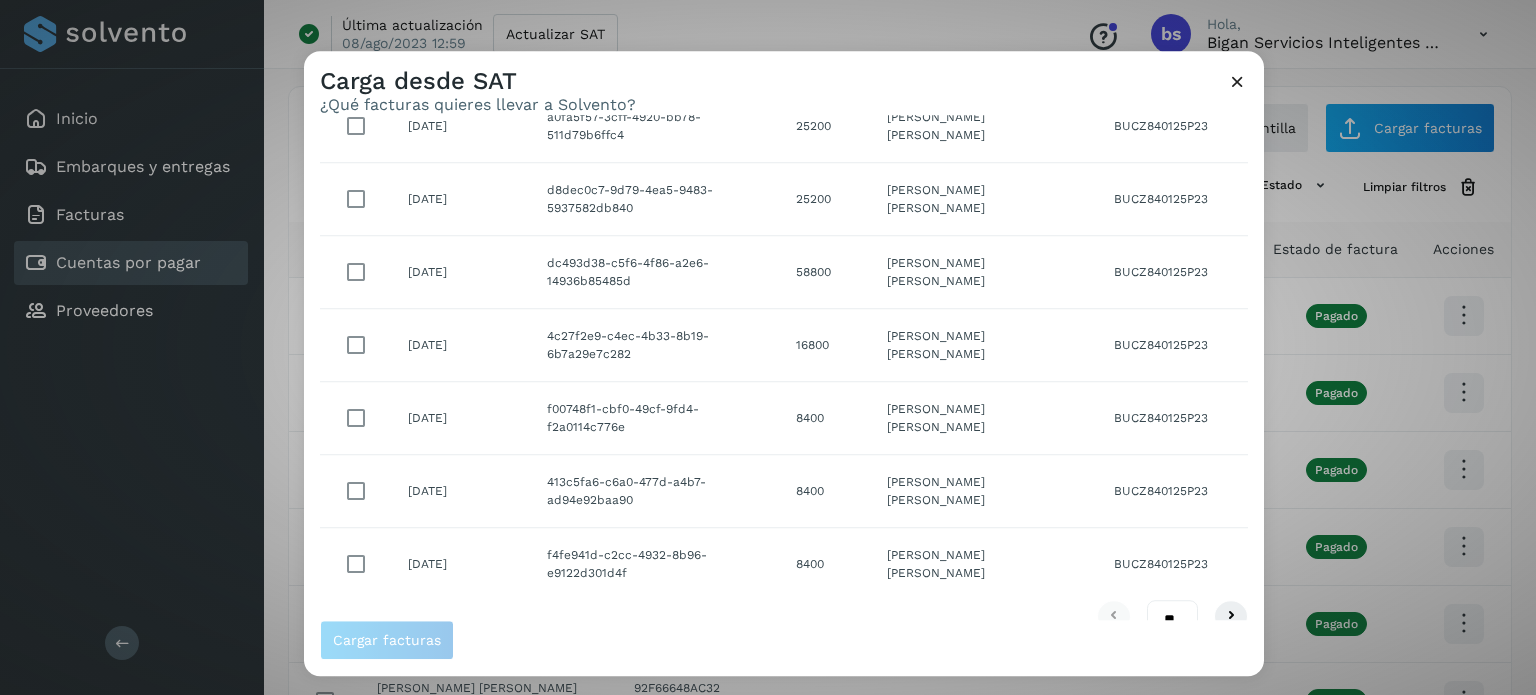 scroll, scrollTop: 396, scrollLeft: 0, axis: vertical 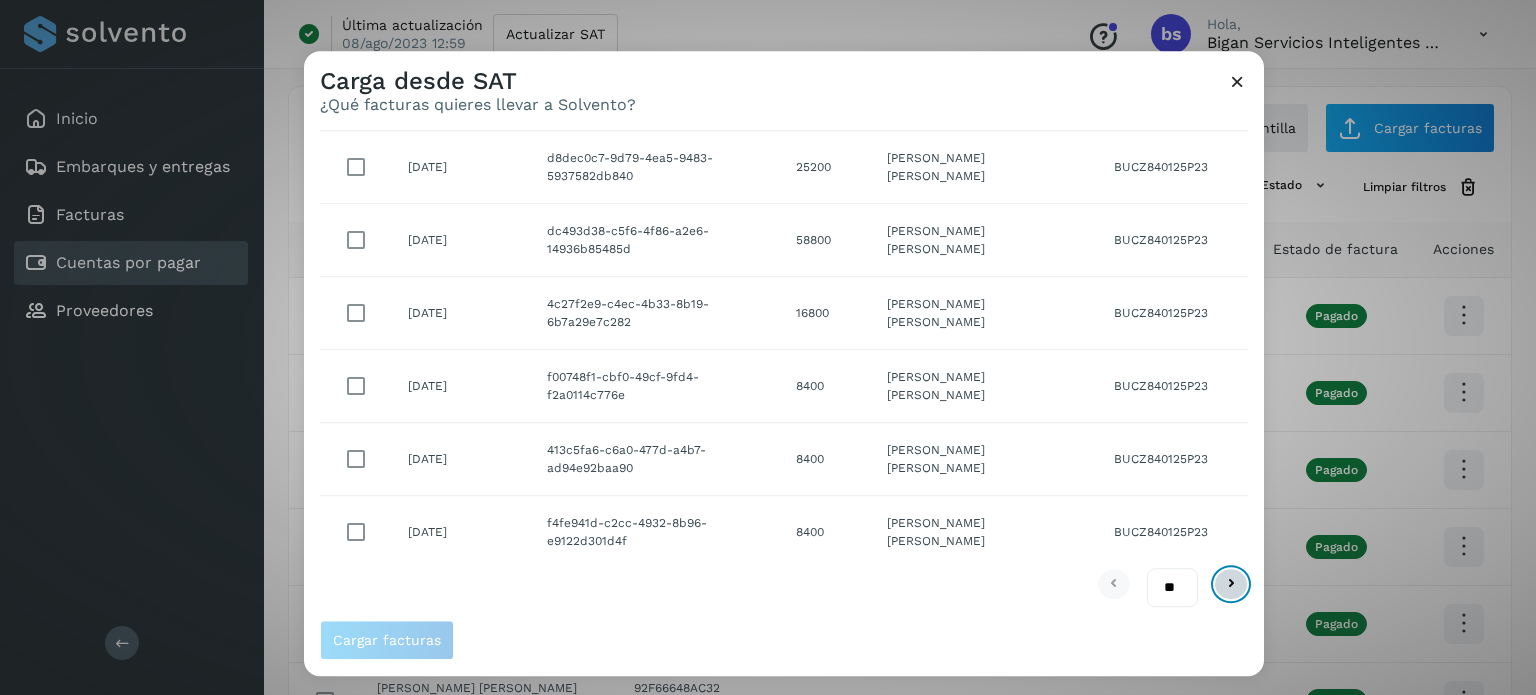 click at bounding box center (1231, 585) 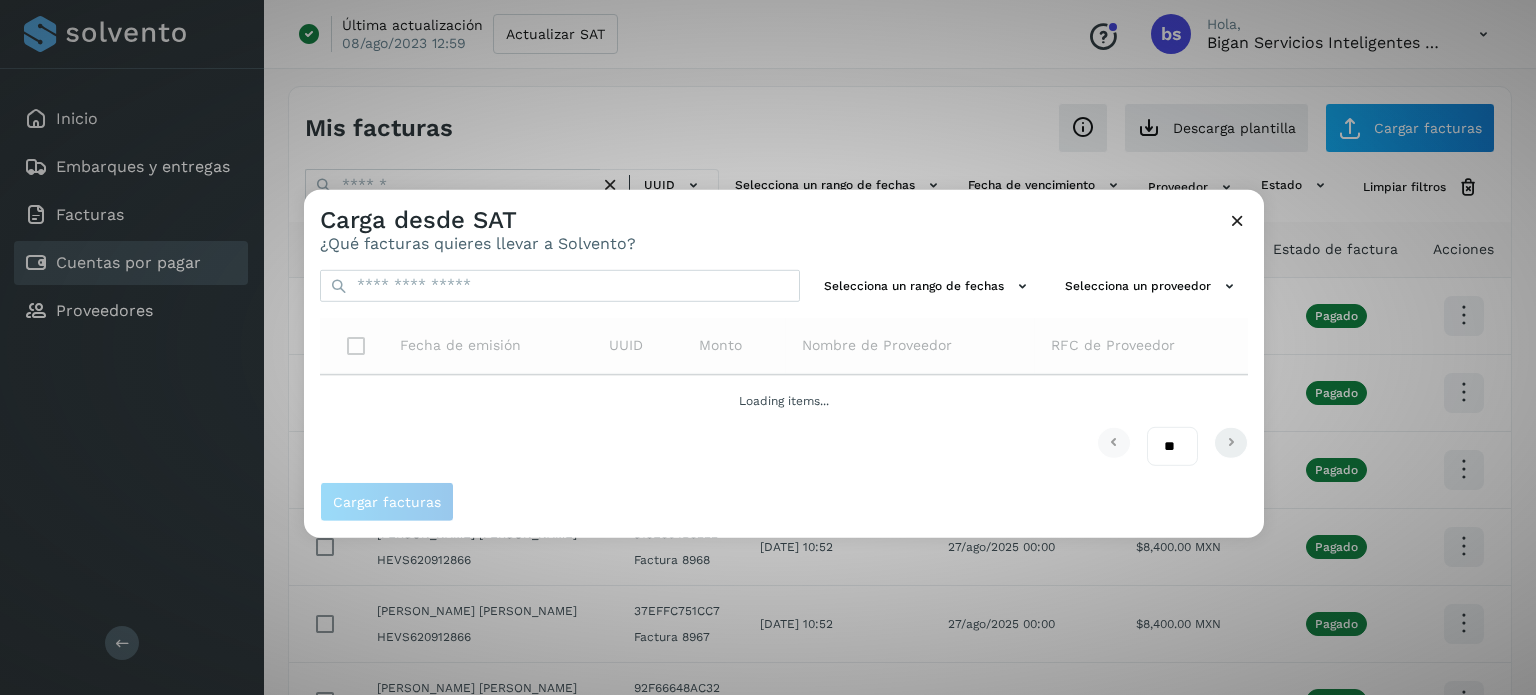 scroll, scrollTop: 0, scrollLeft: 0, axis: both 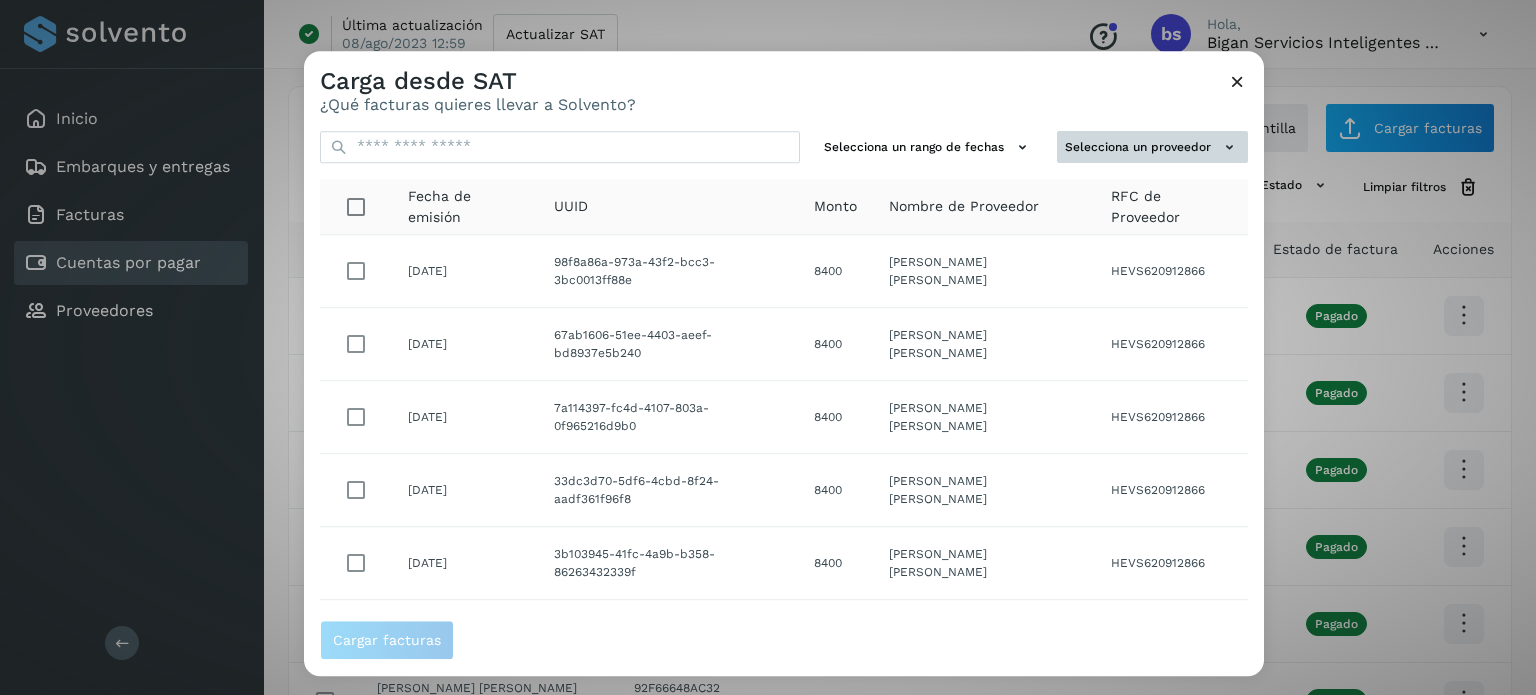 click on "Selecciona un proveedor" at bounding box center [1152, 147] 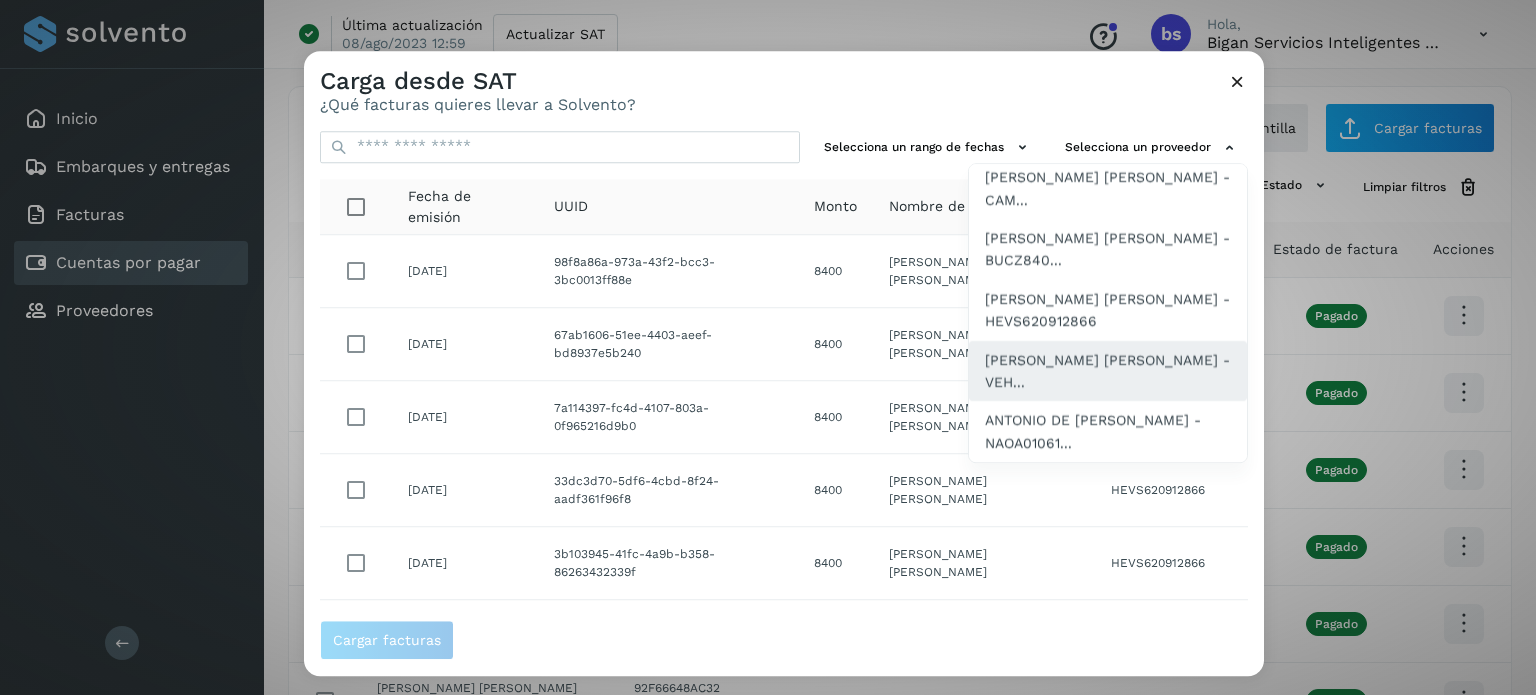 scroll, scrollTop: 232, scrollLeft: 0, axis: vertical 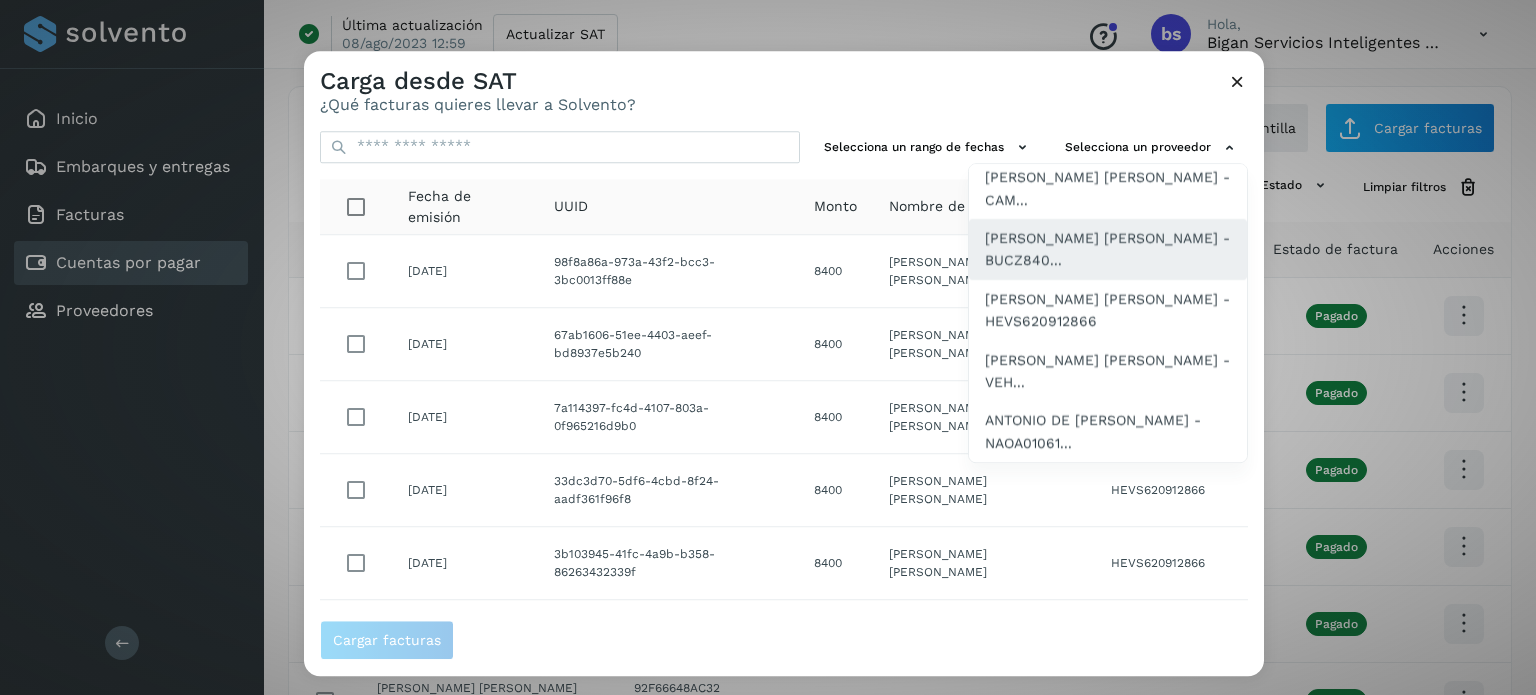 click on "[PERSON_NAME] [PERSON_NAME] - BUCZ840..." at bounding box center (1108, 249) 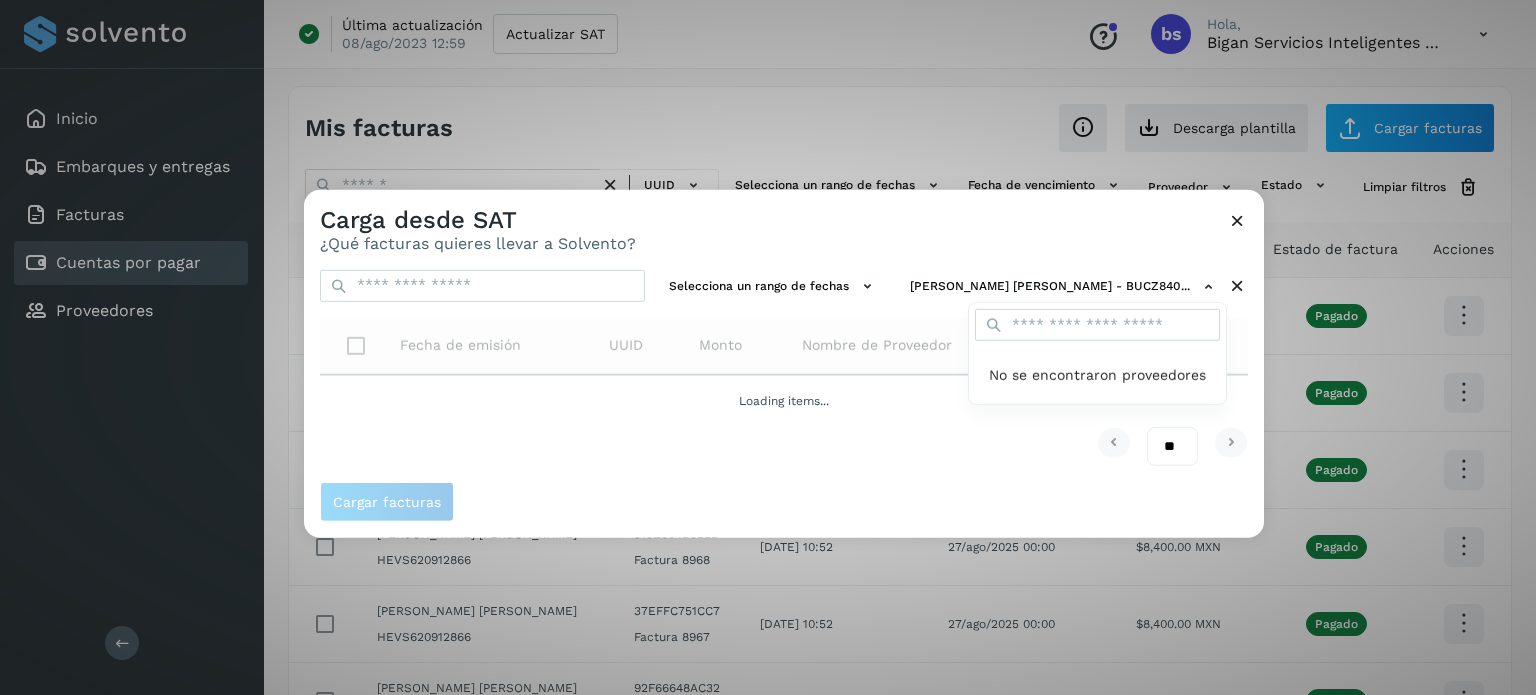 scroll, scrollTop: 0, scrollLeft: 0, axis: both 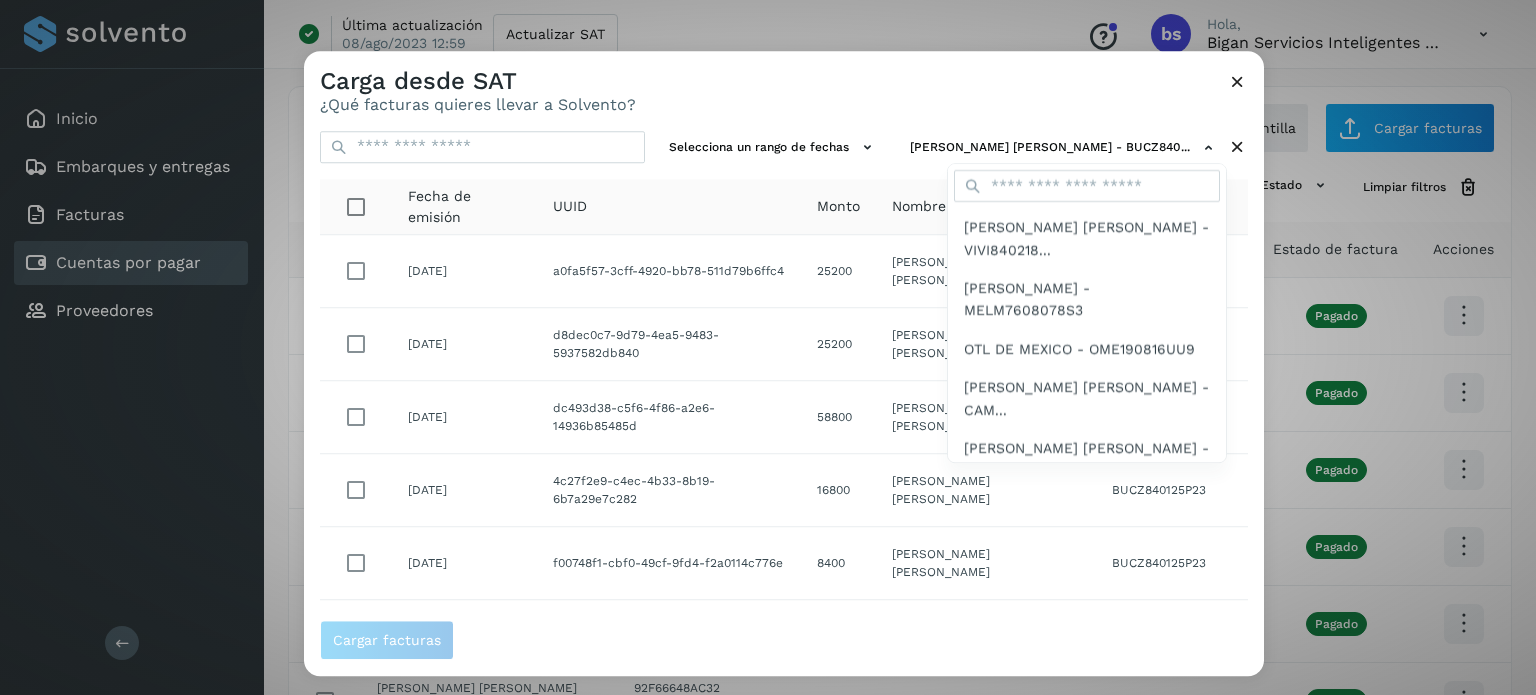 click at bounding box center [1072, 398] 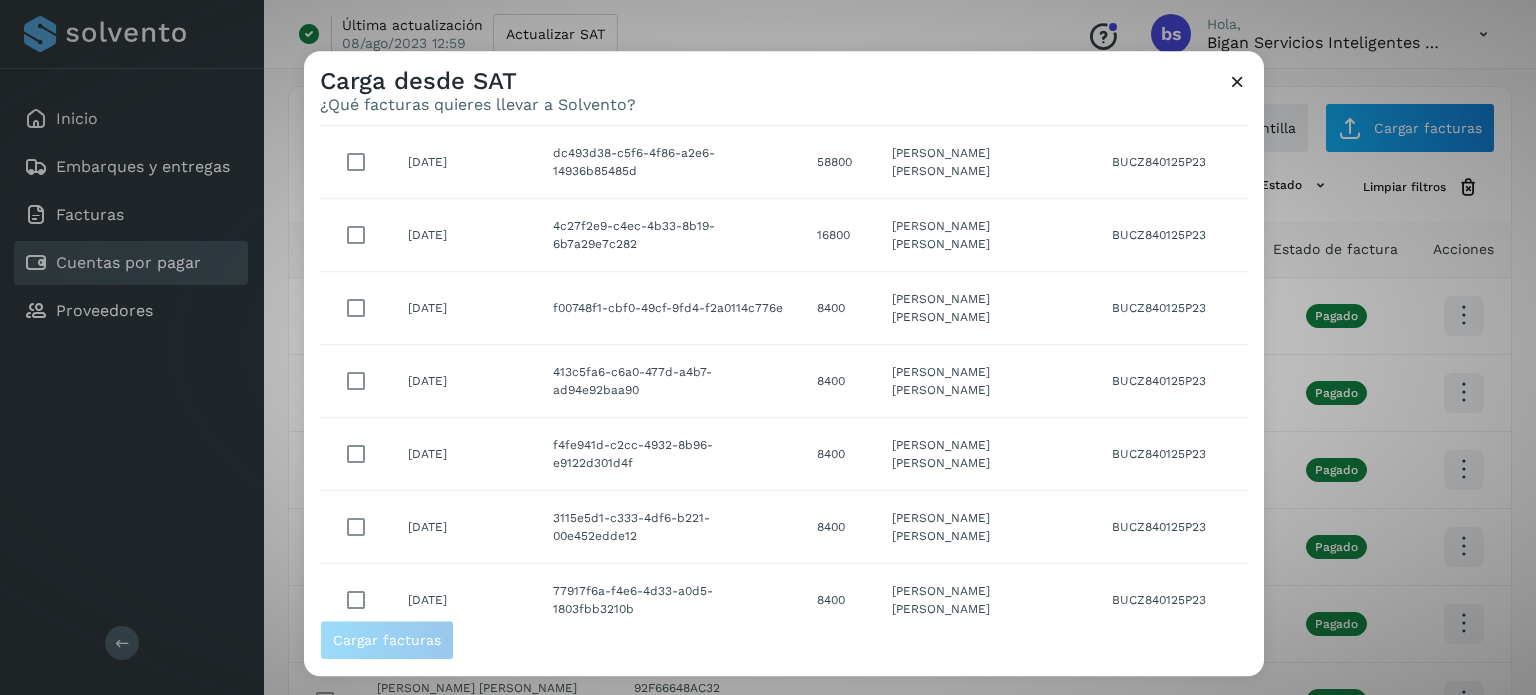 scroll, scrollTop: 396, scrollLeft: 0, axis: vertical 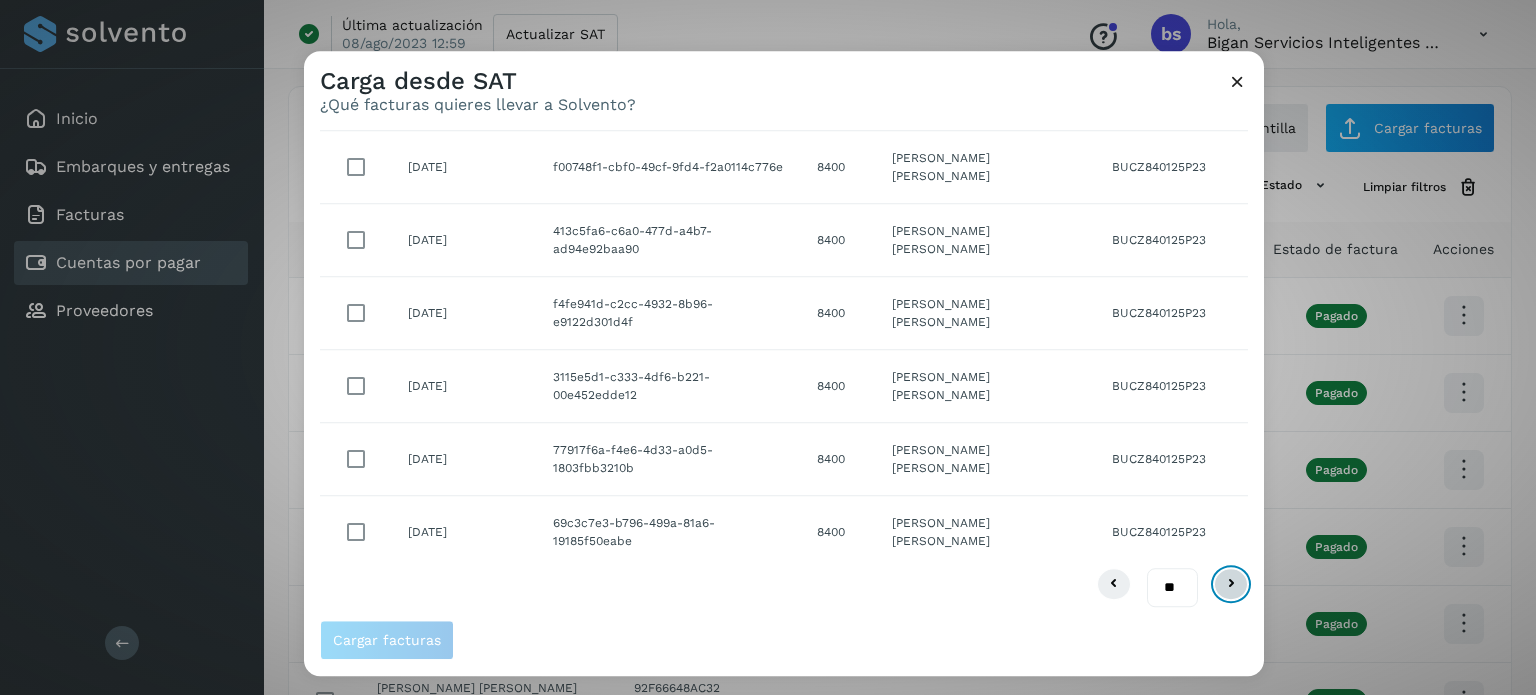 click at bounding box center (1231, 585) 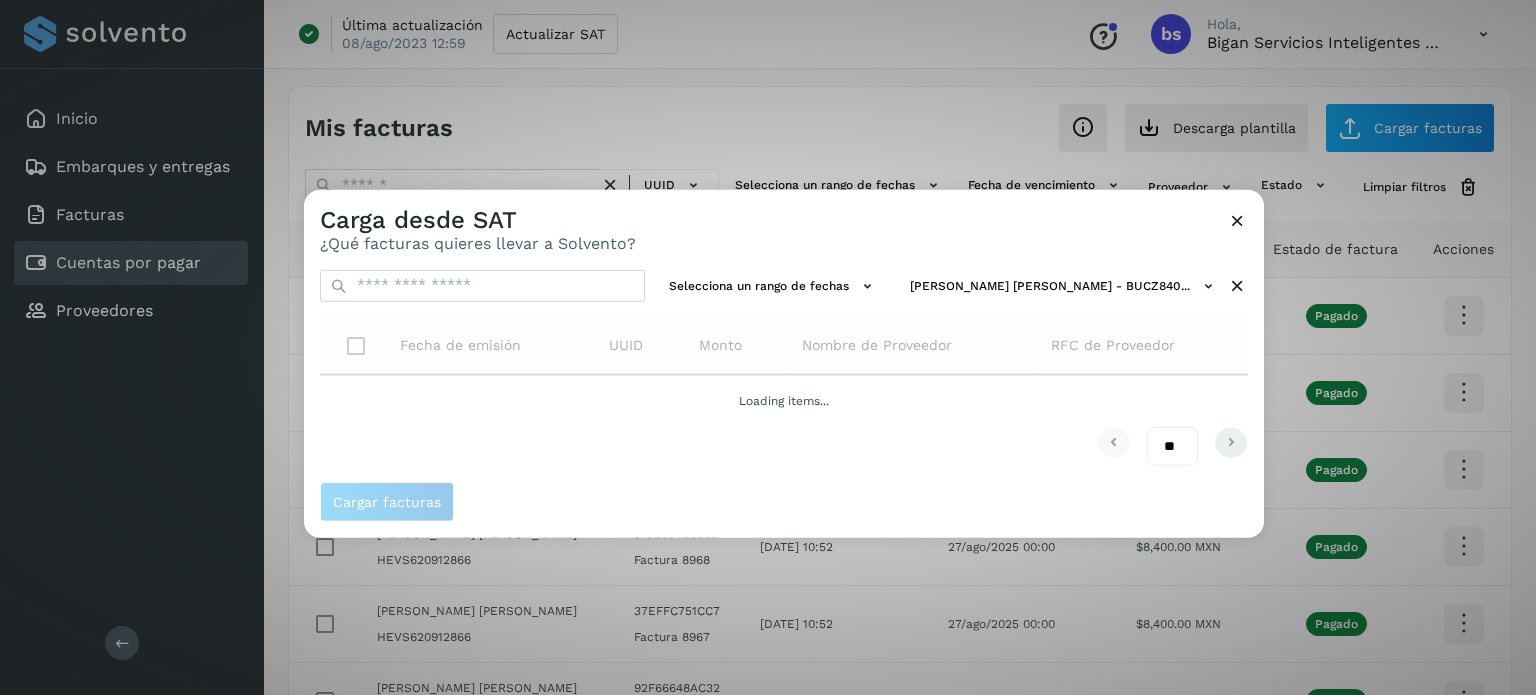 scroll, scrollTop: 0, scrollLeft: 0, axis: both 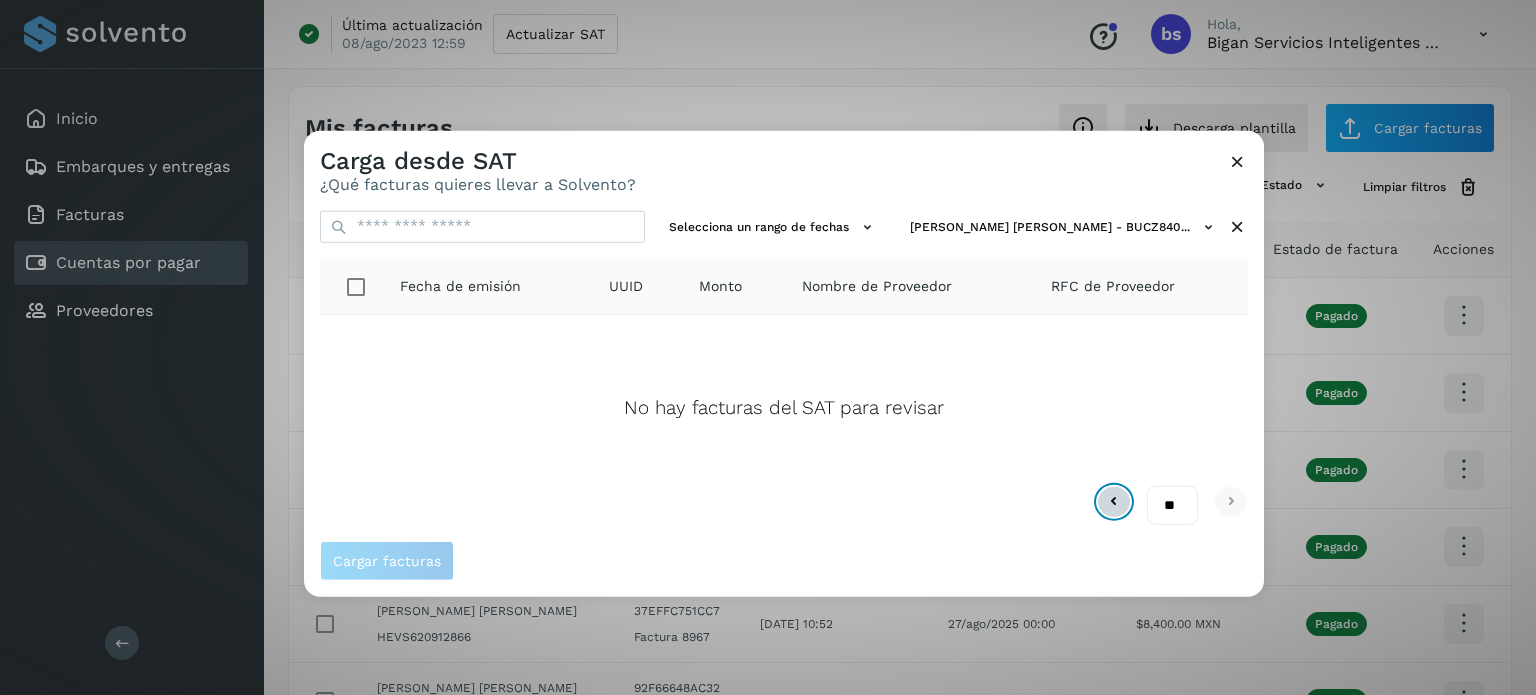 click at bounding box center [1114, 502] 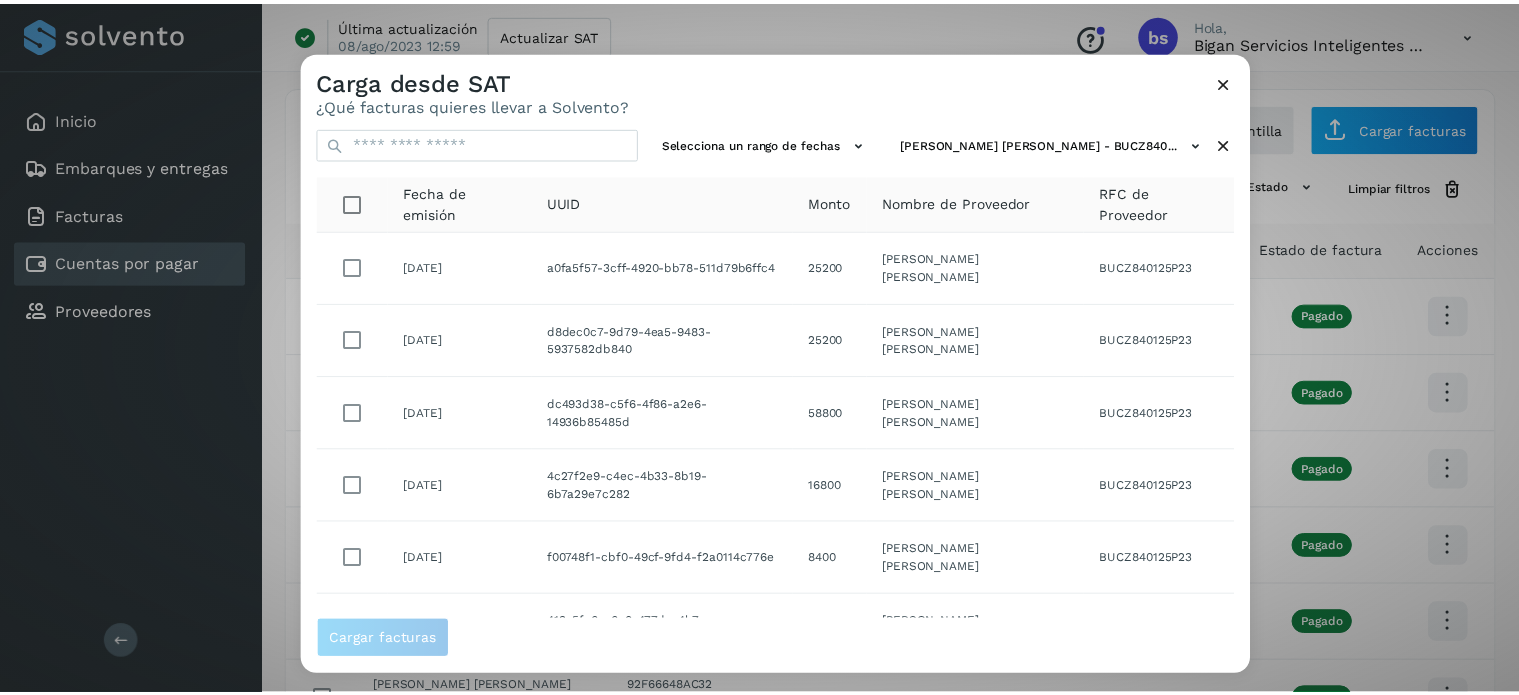 scroll, scrollTop: 0, scrollLeft: 0, axis: both 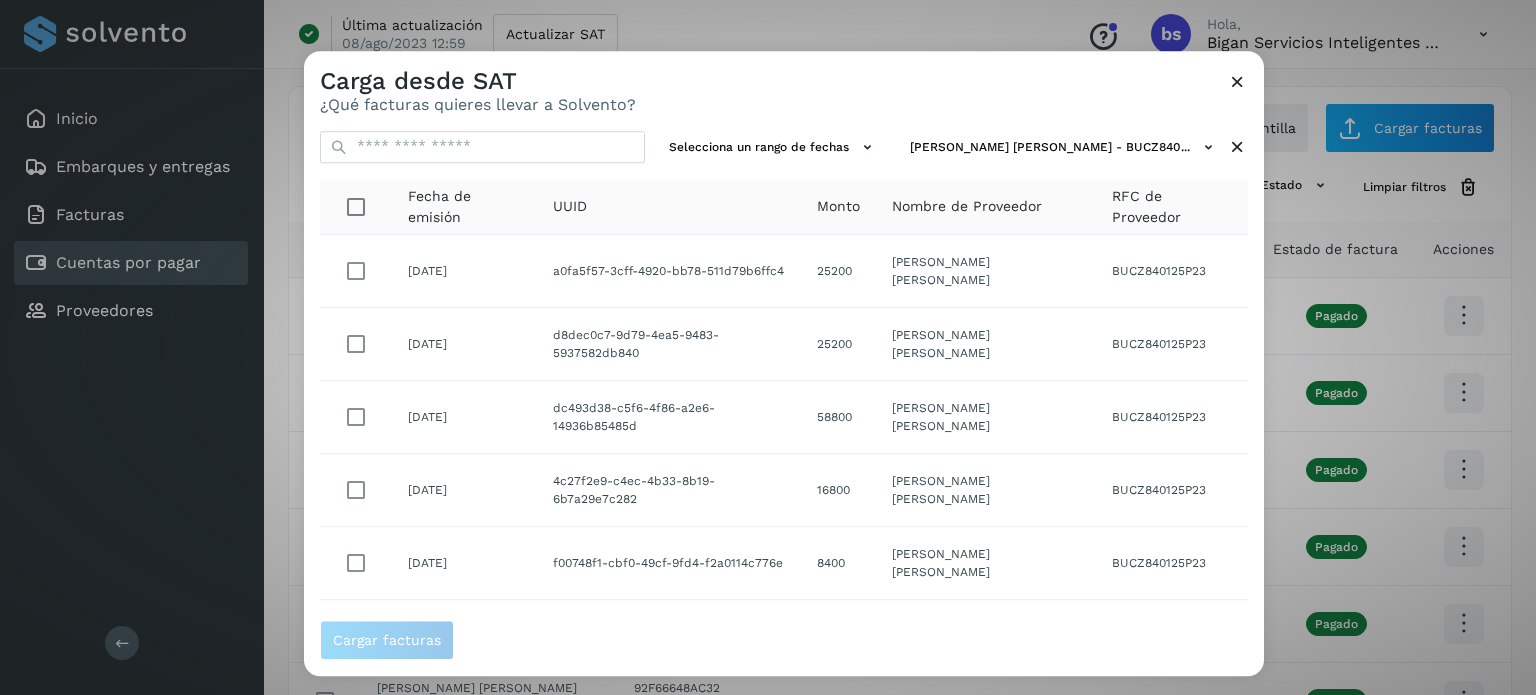 click on "Cargar facturas" 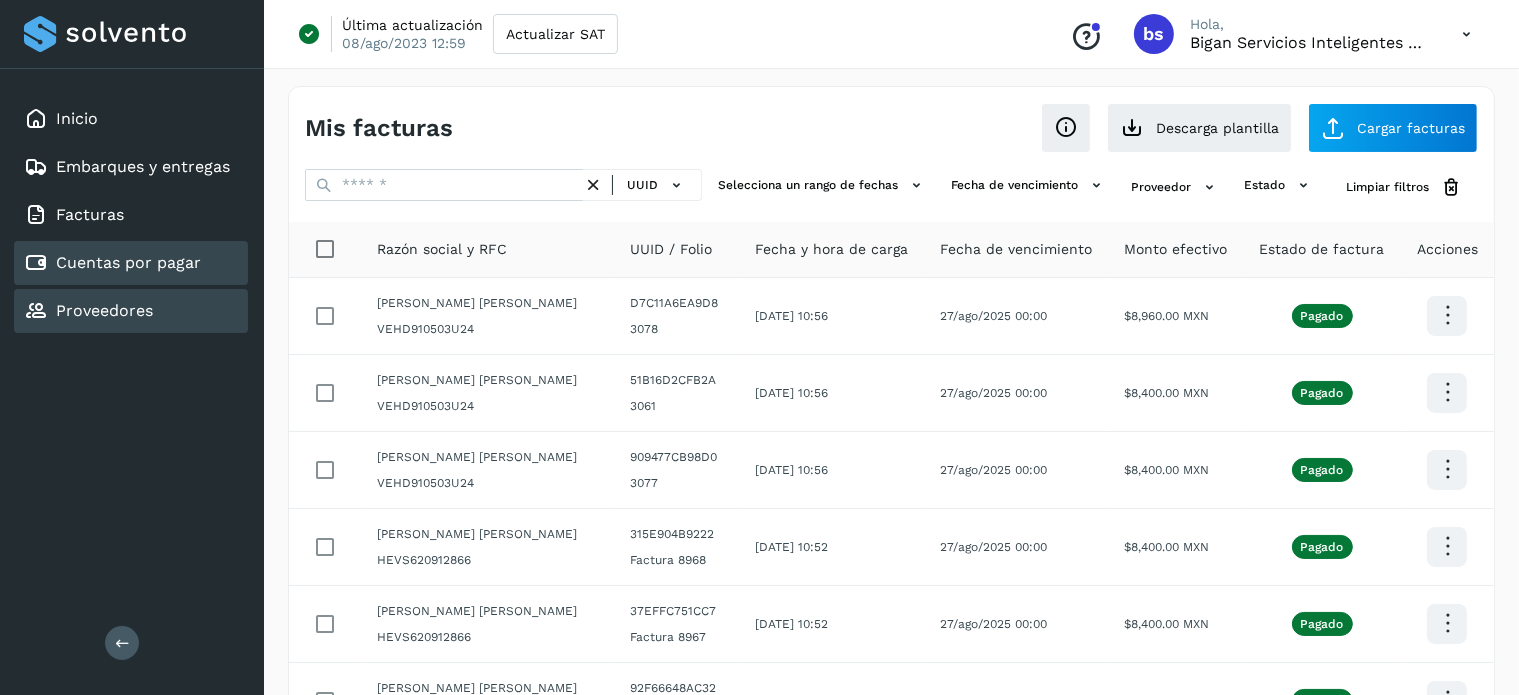click on "Proveedores" 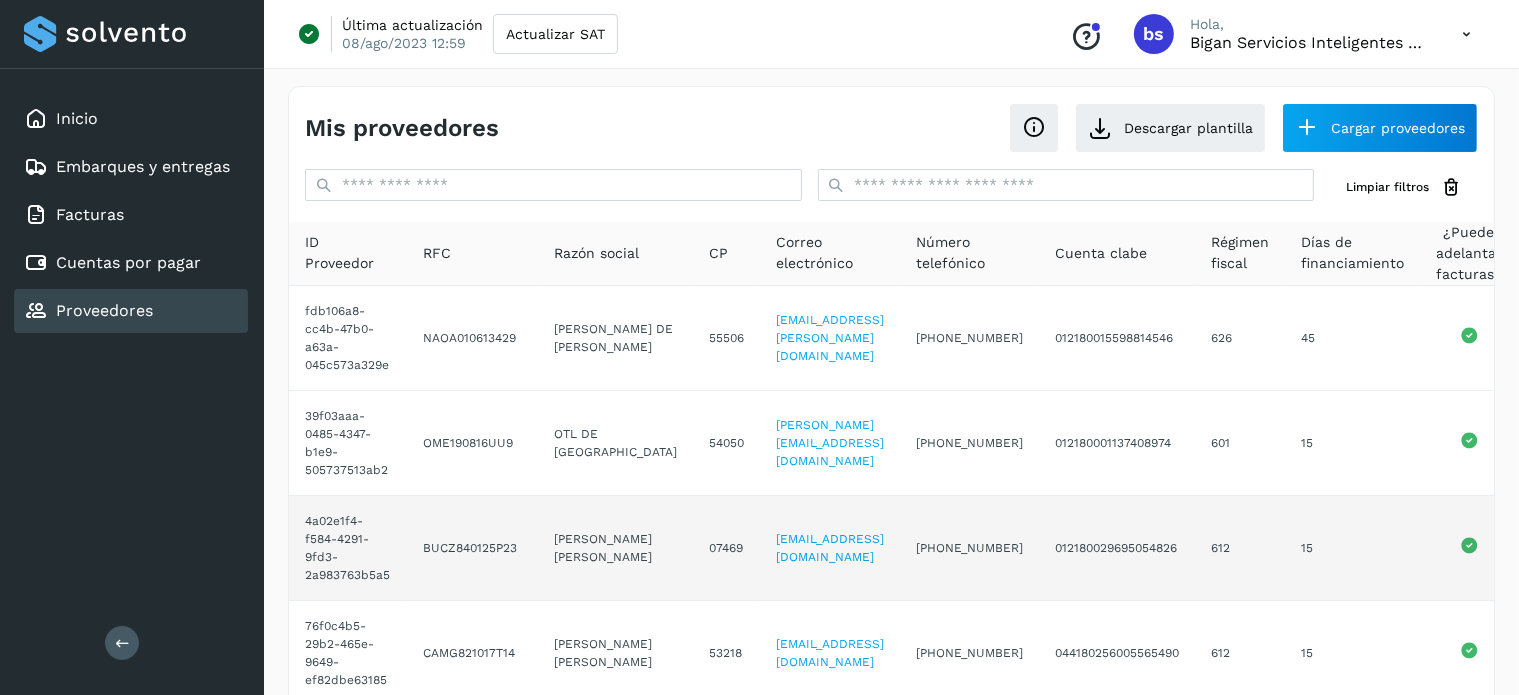 click on "07469" 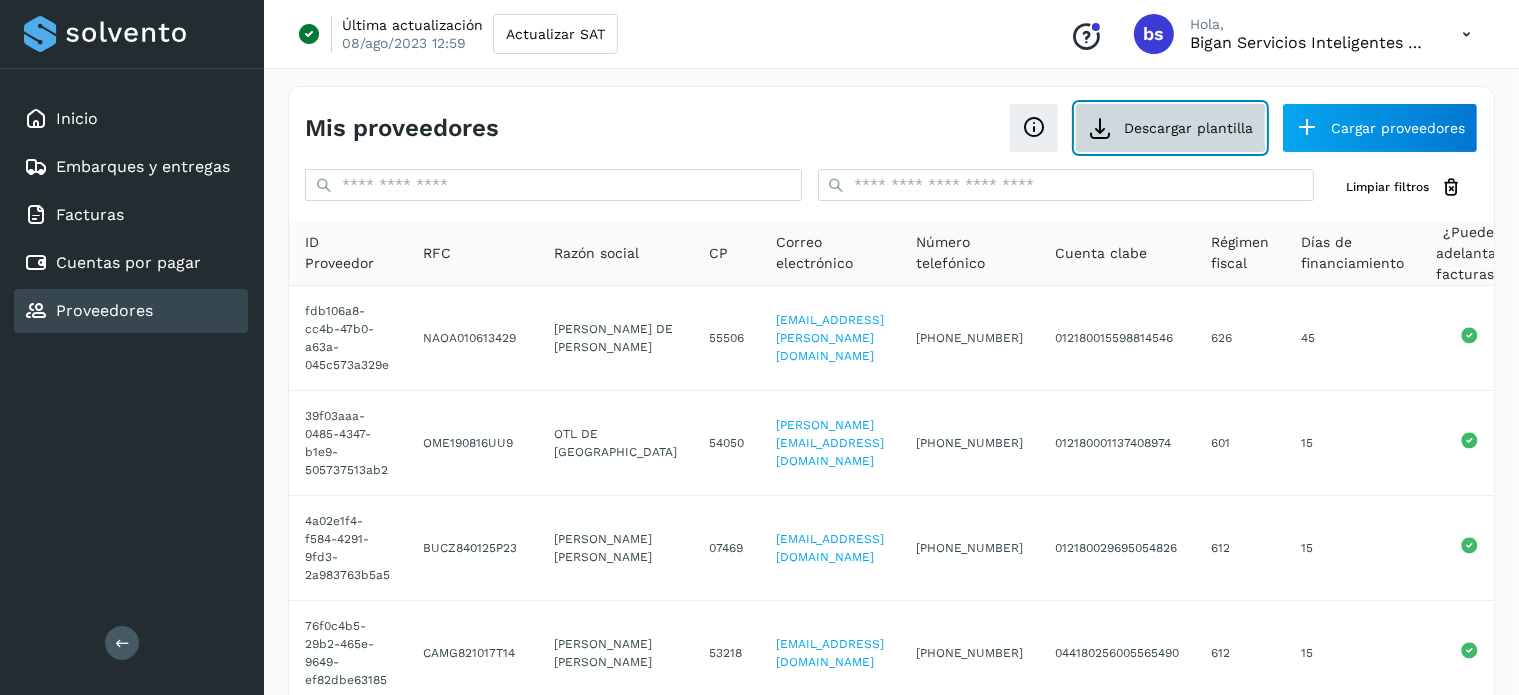 click on "Descargar plantilla" 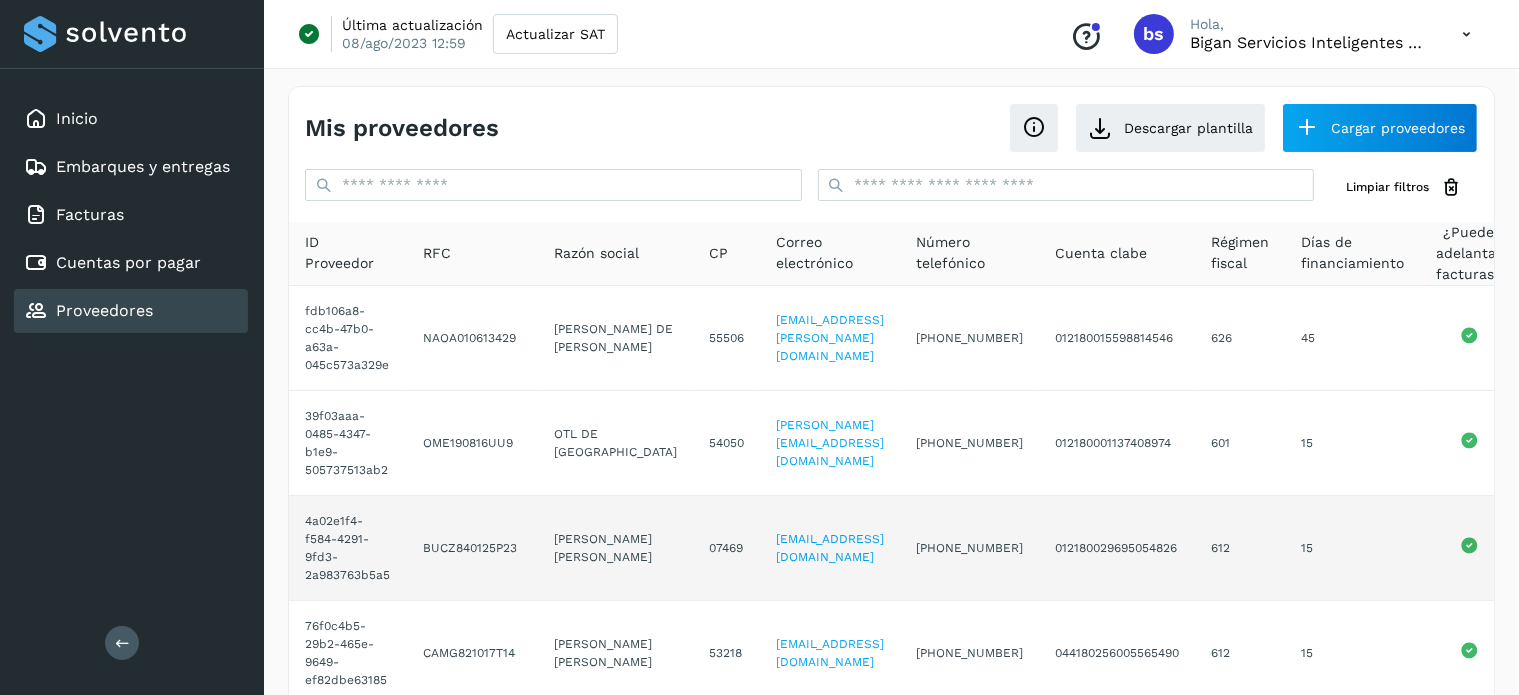 click on "4a02e1f4-f584-4291-9fd3-2a983763b5a5" 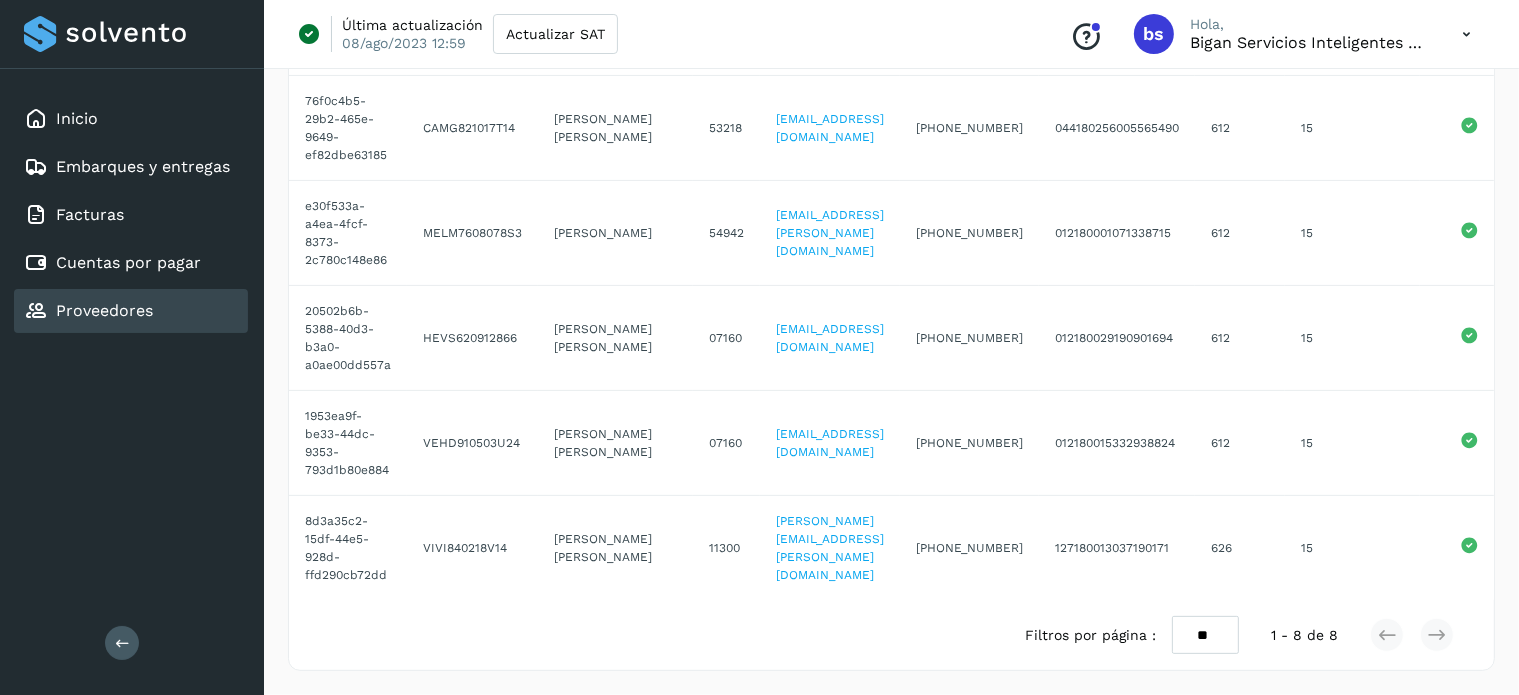 scroll, scrollTop: 440, scrollLeft: 0, axis: vertical 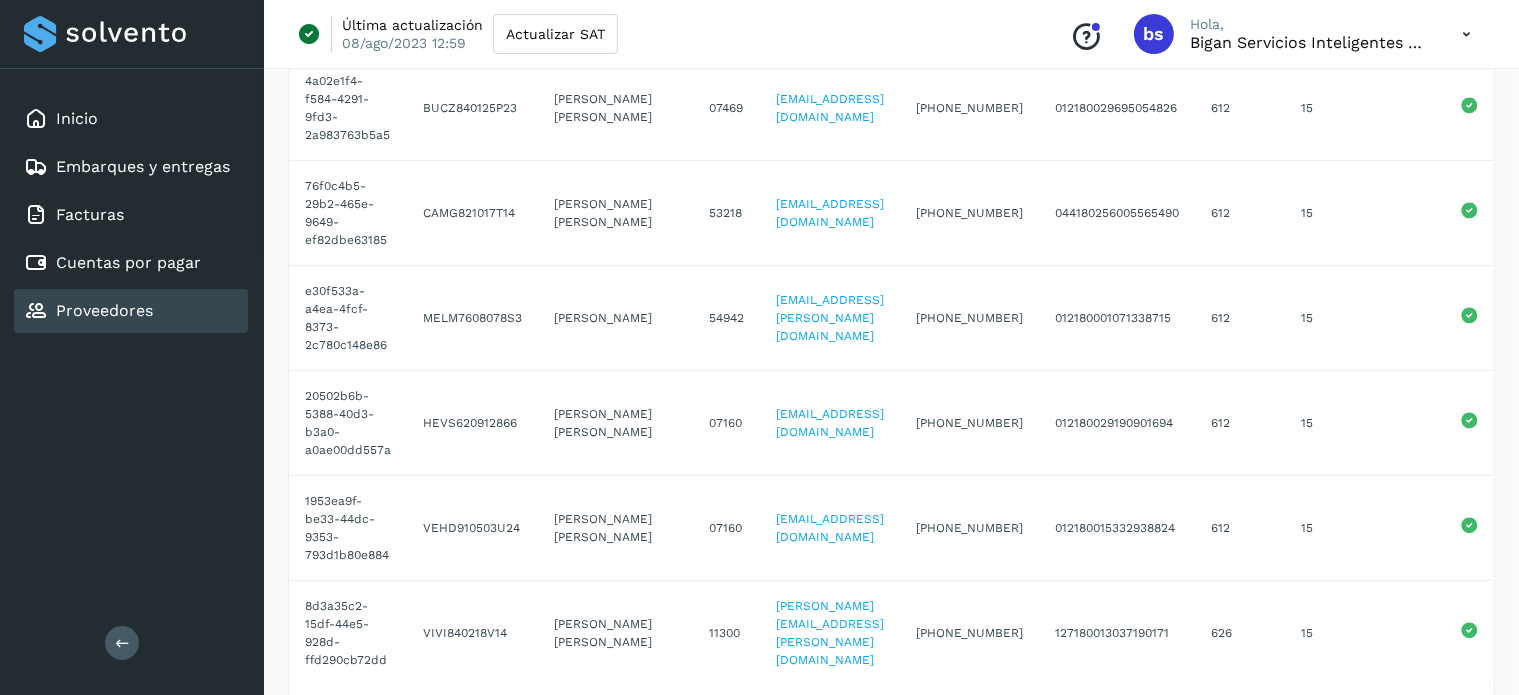 click on "Inicio Embarques y entregas Facturas Cuentas por pagar Proveedores Salir" at bounding box center [132, 347] 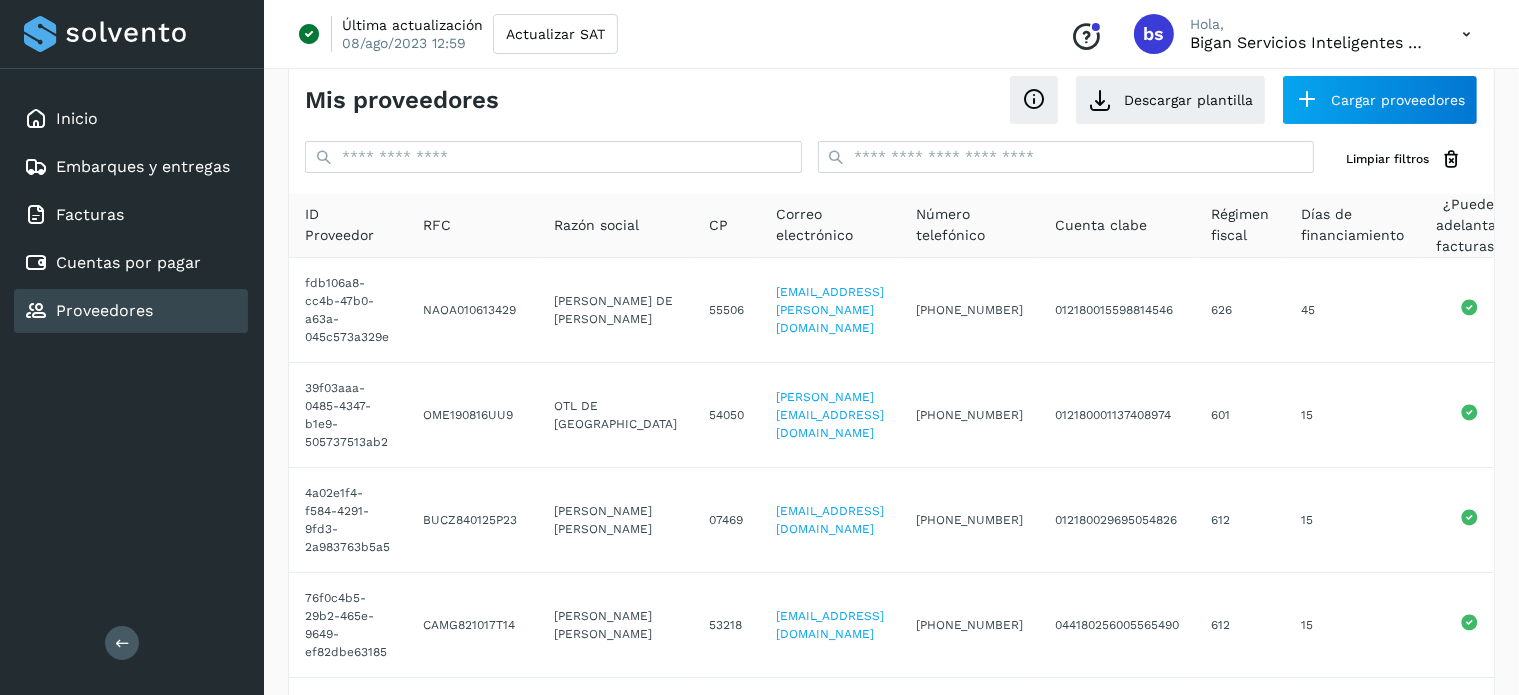 scroll, scrollTop: 0, scrollLeft: 0, axis: both 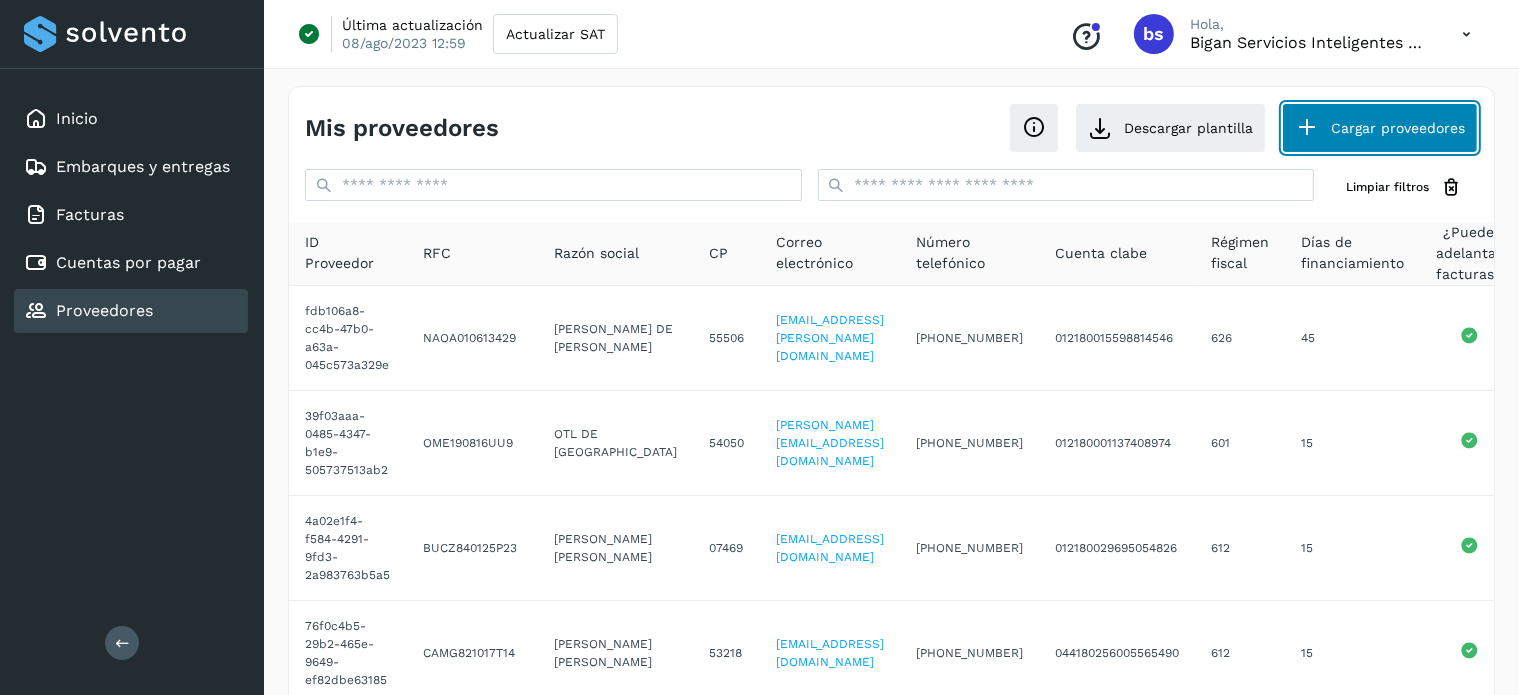 click on "Cargar proveedores" at bounding box center [1380, 128] 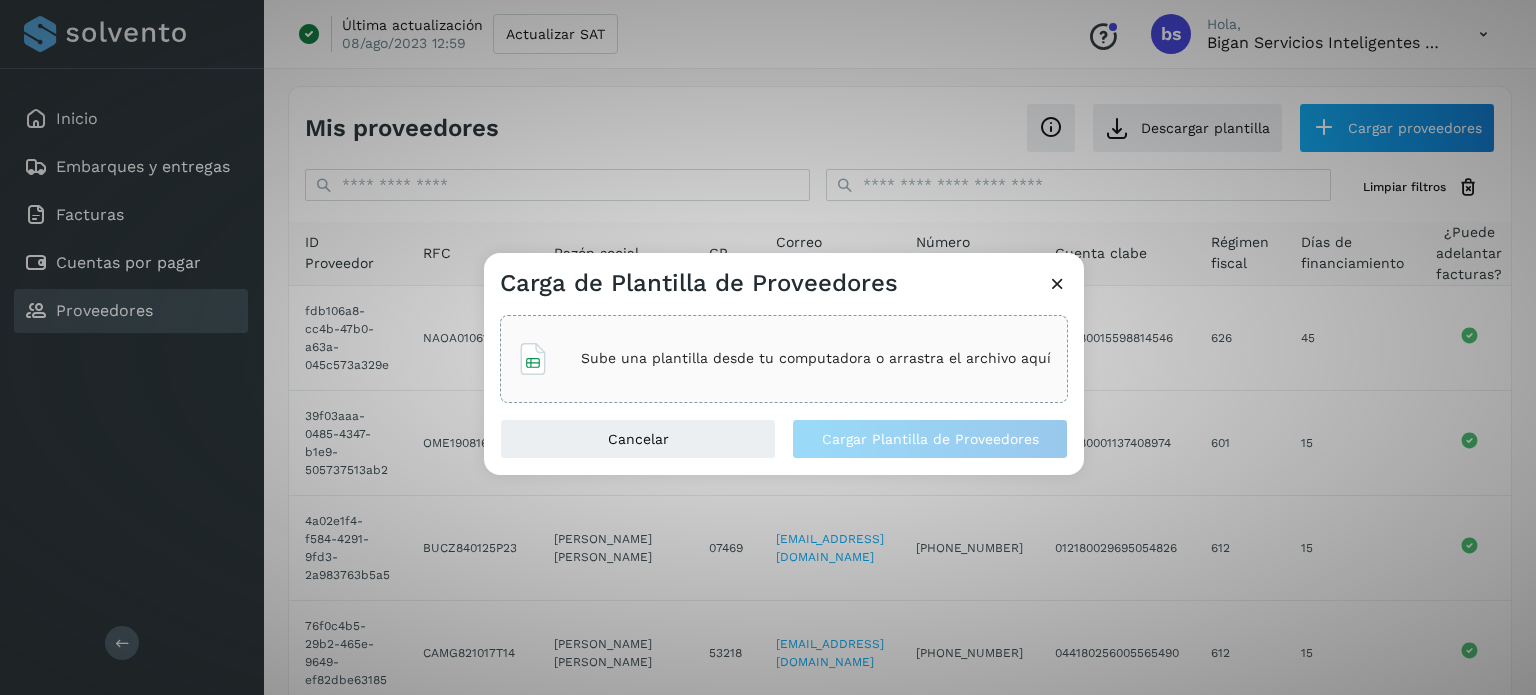 click on "Sube una plantilla desde tu computadora o arrastra el archivo aquí" 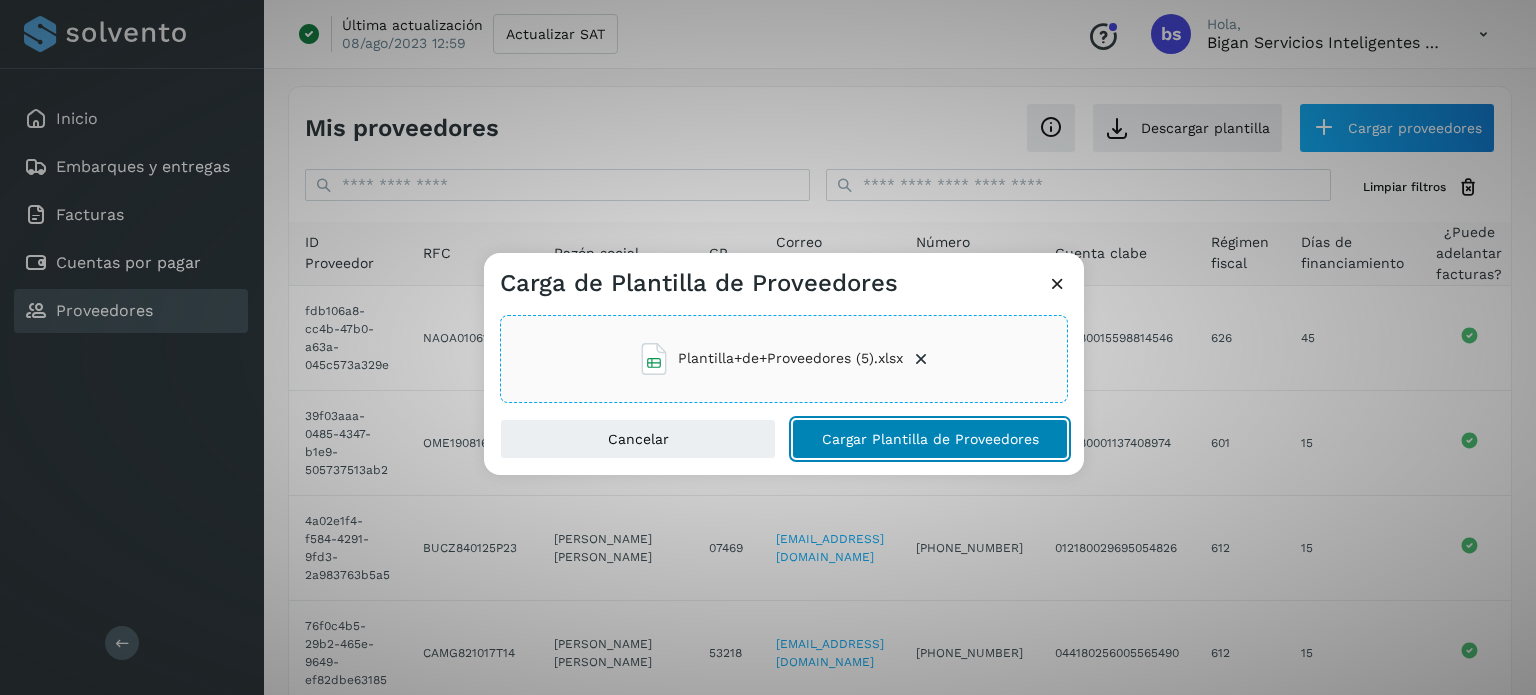 click on "Cargar Plantilla de Proveedores" 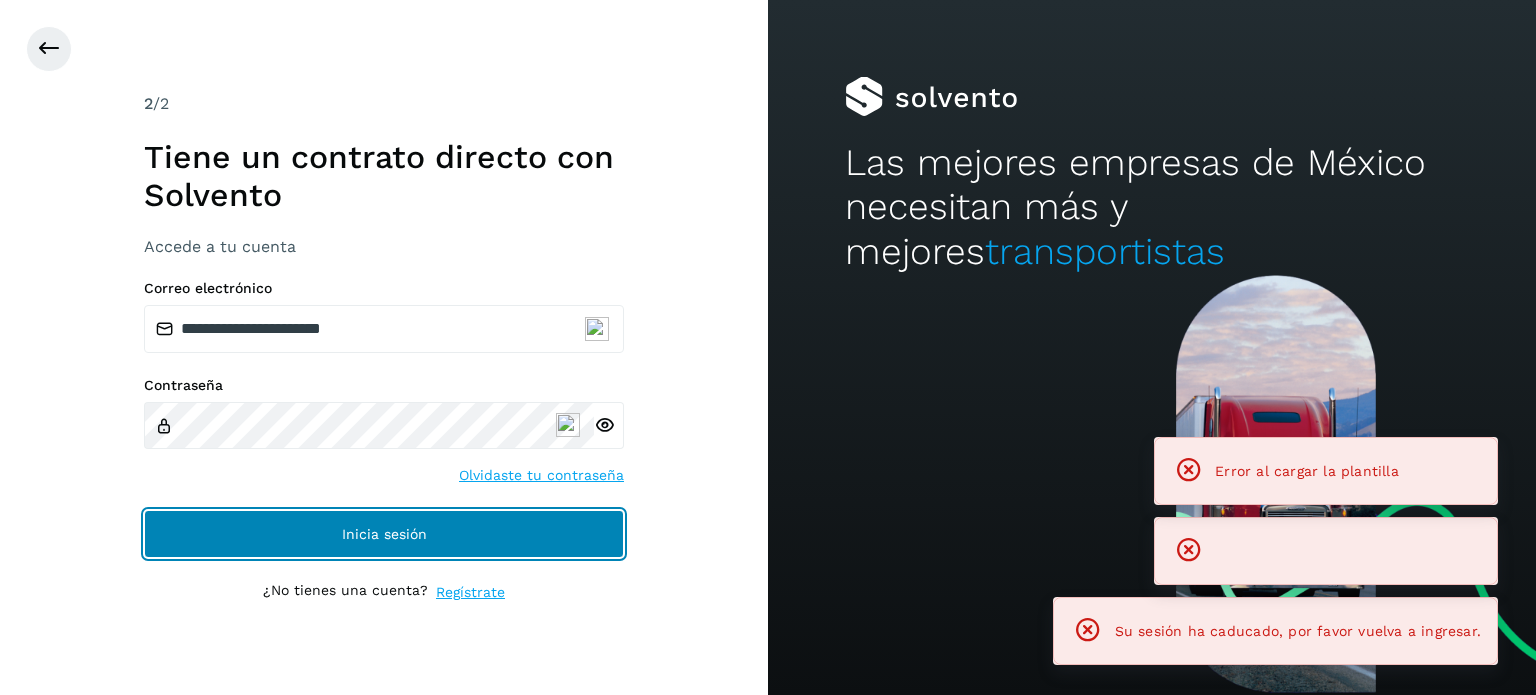 click on "Inicia sesión" at bounding box center (384, 534) 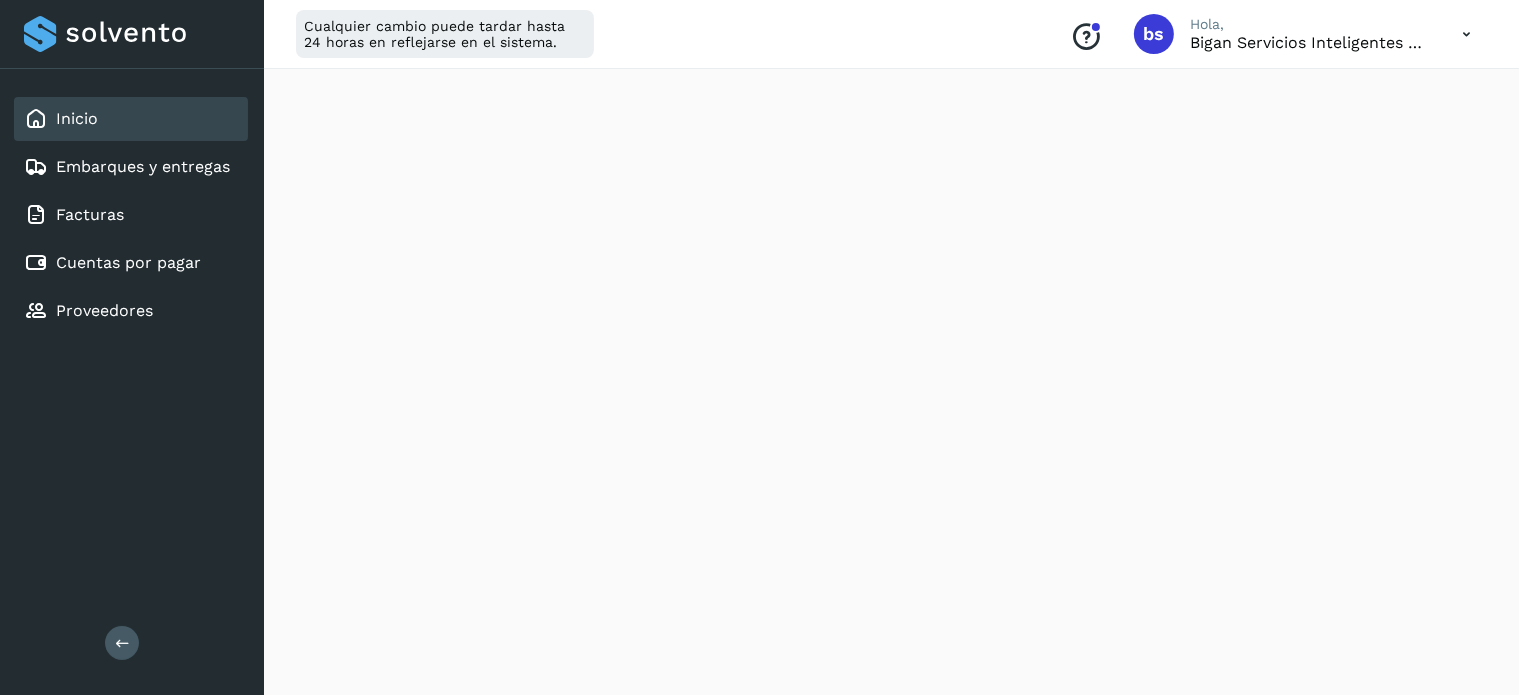 scroll, scrollTop: 300, scrollLeft: 0, axis: vertical 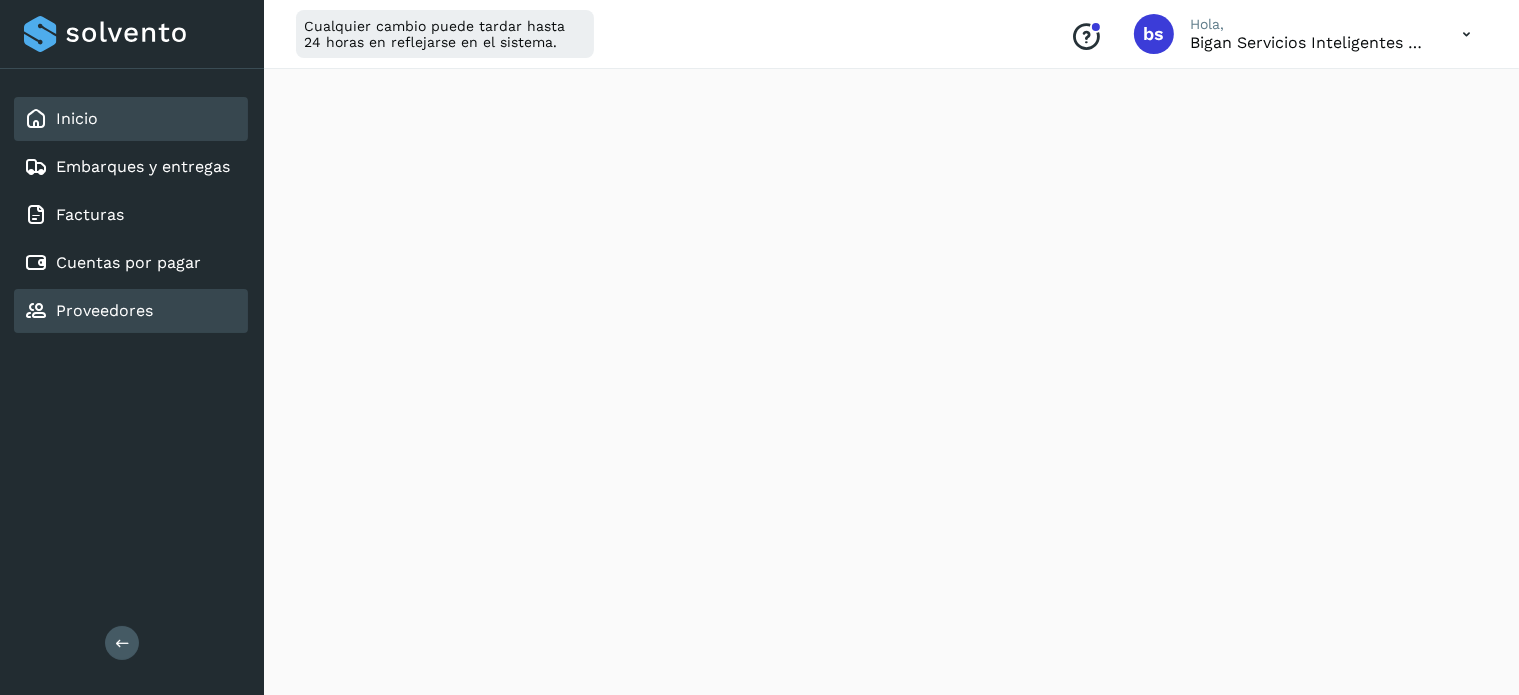 click on "Proveedores" at bounding box center (104, 310) 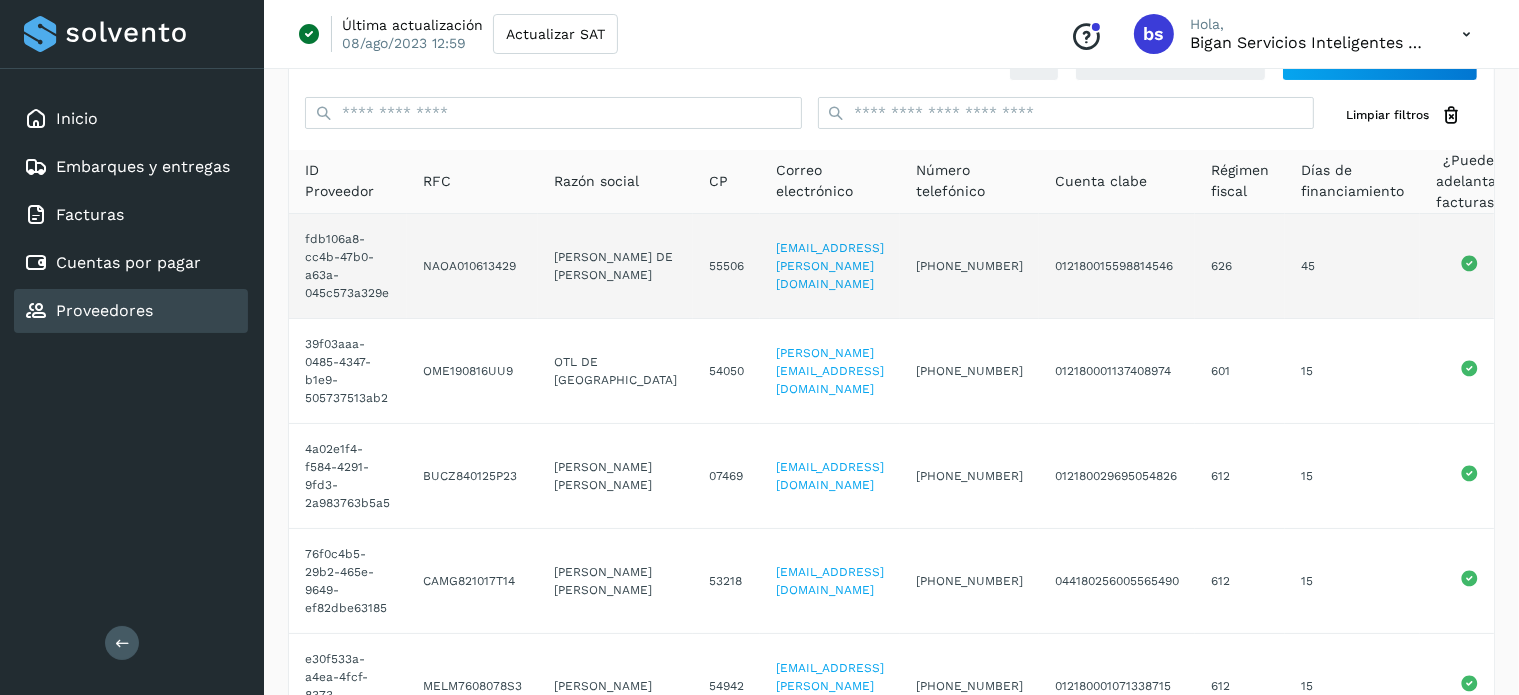 scroll, scrollTop: 0, scrollLeft: 0, axis: both 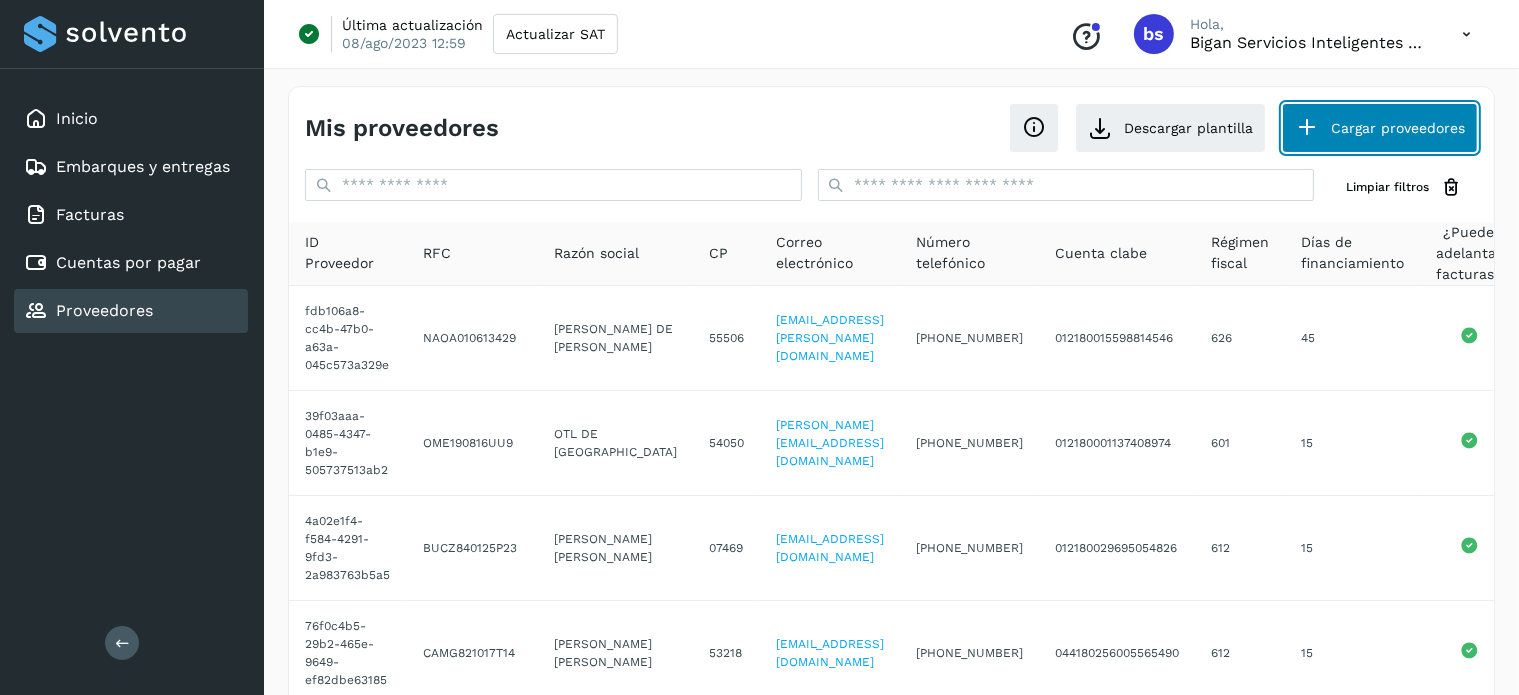 click on "Cargar proveedores" at bounding box center (1380, 128) 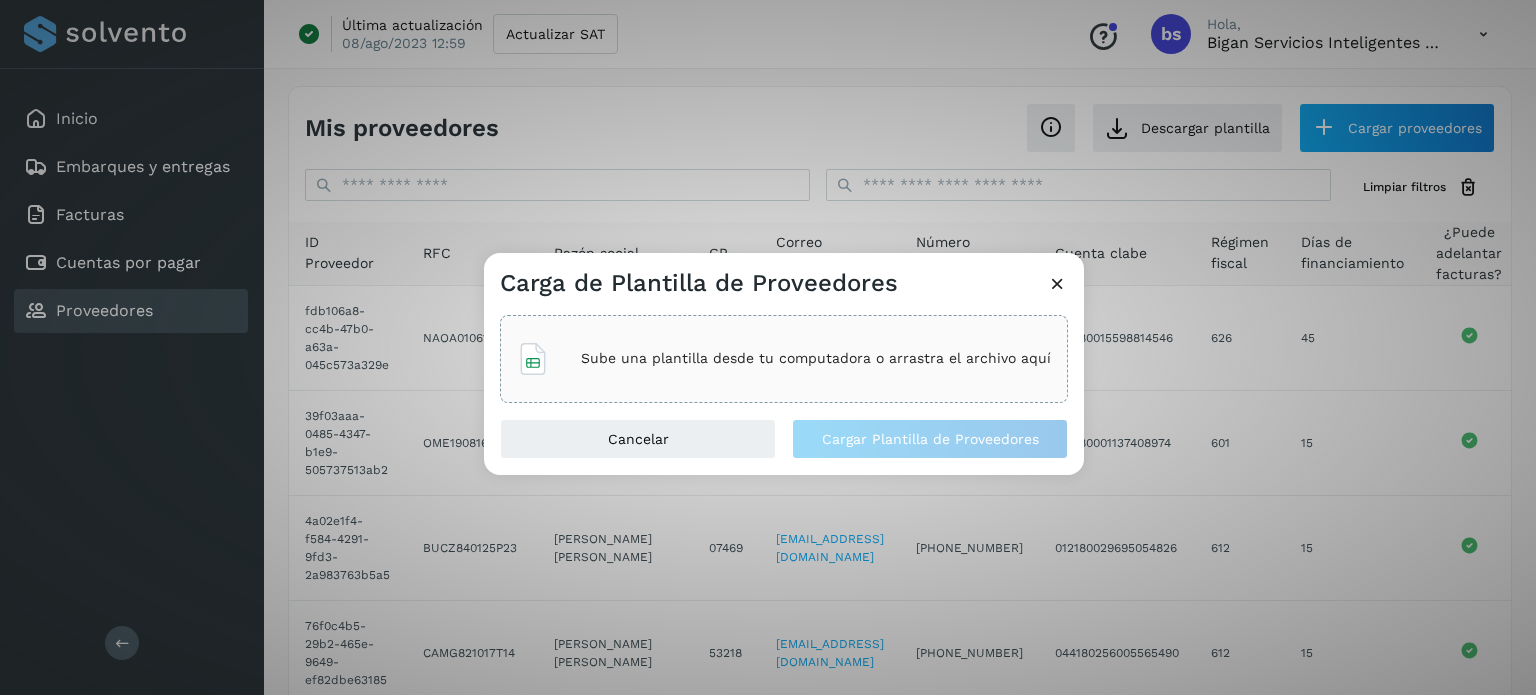 click on "Sube una plantilla desde tu computadora o arrastra el archivo aquí" at bounding box center (816, 358) 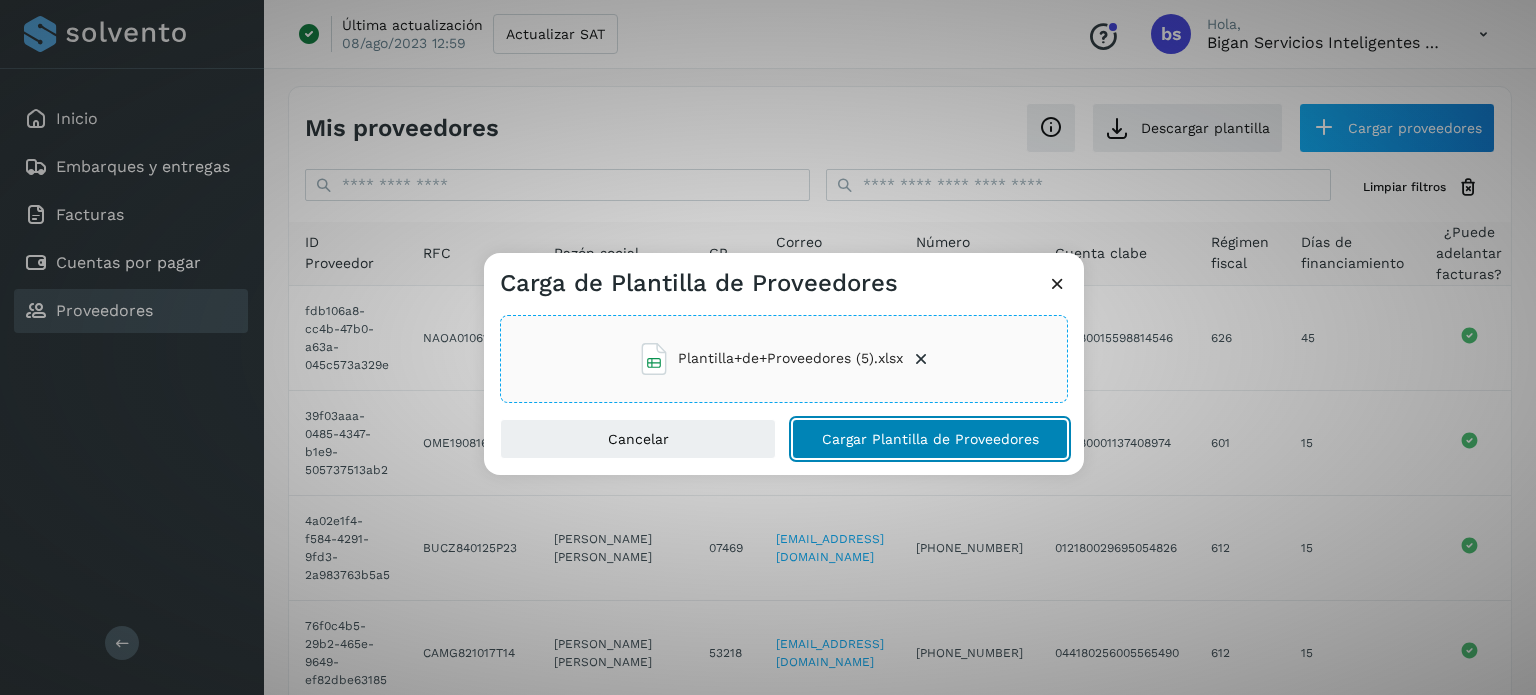 click on "Cargar Plantilla de Proveedores" 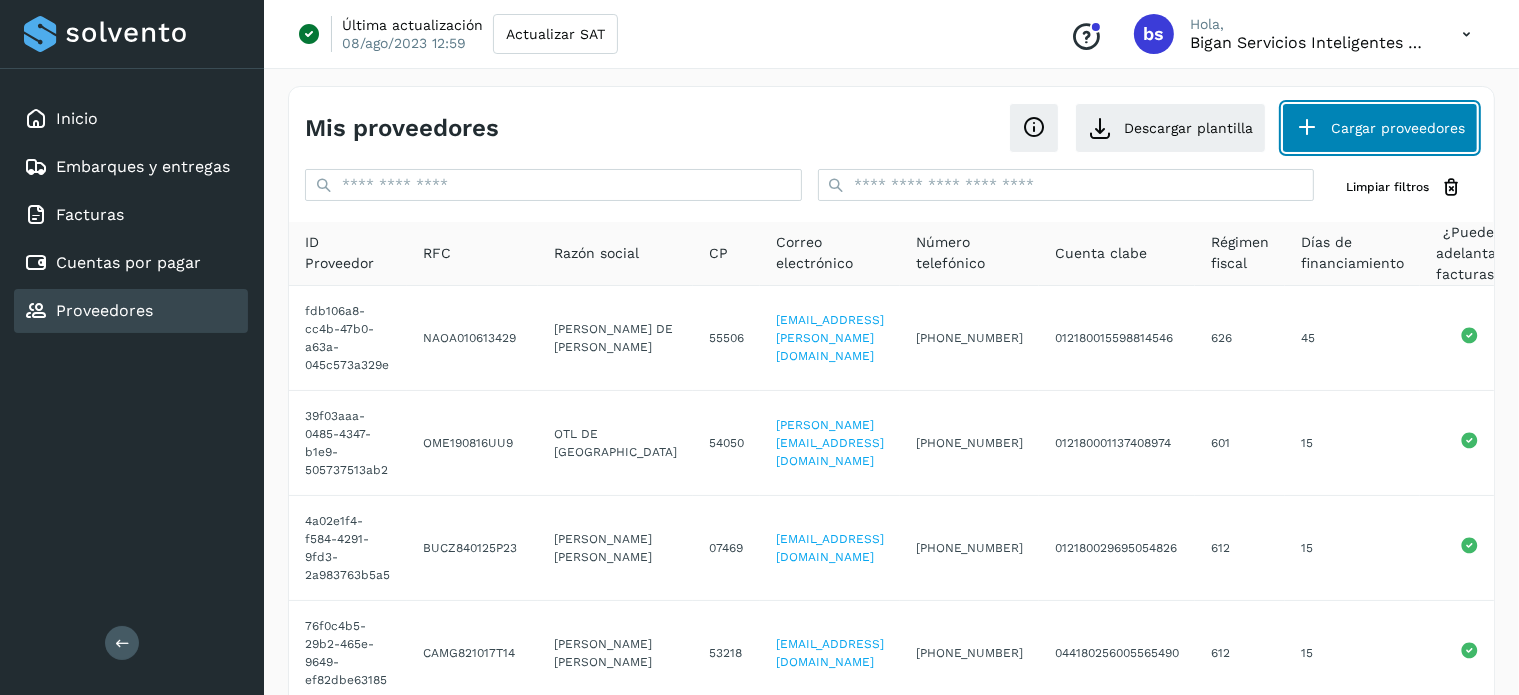 click on "Cargar proveedores" at bounding box center [1380, 128] 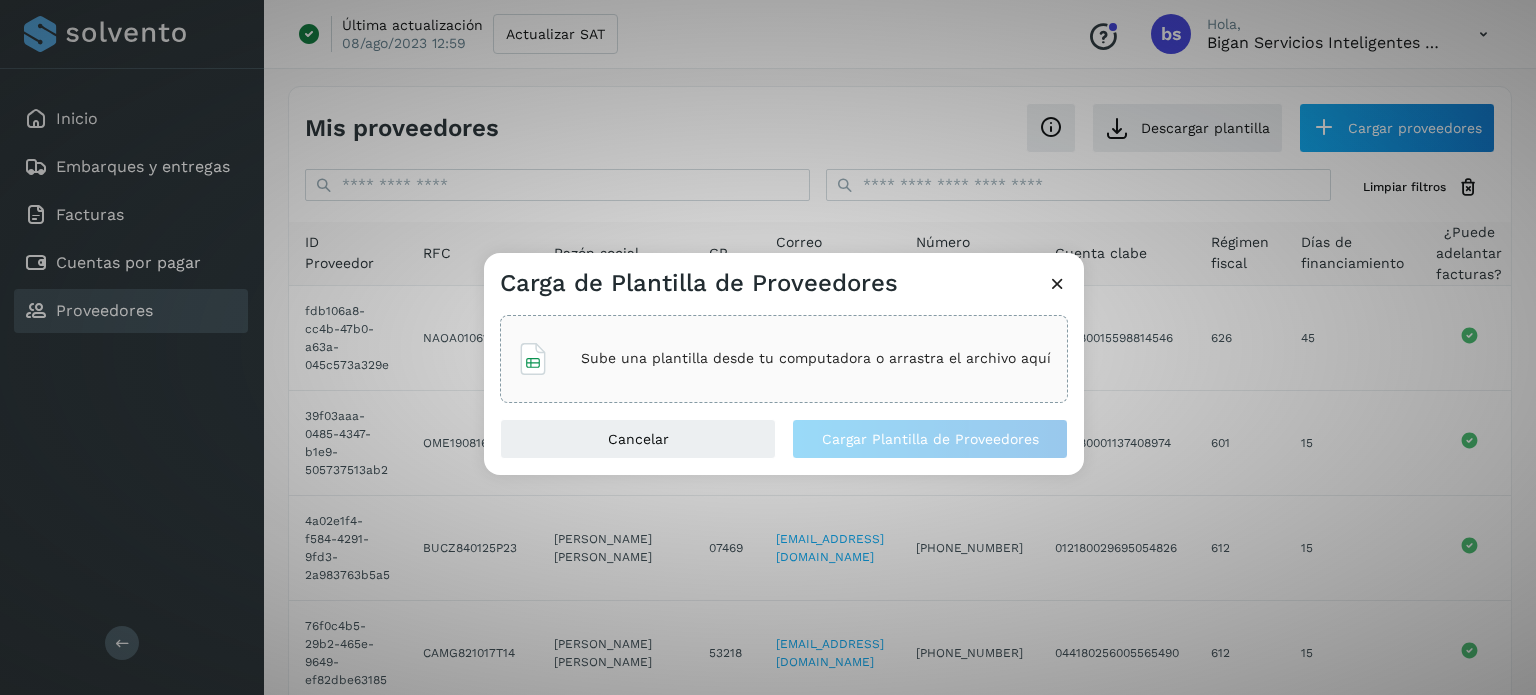 click on "Sube una plantilla desde tu computadora o arrastra el archivo aquí" at bounding box center [816, 358] 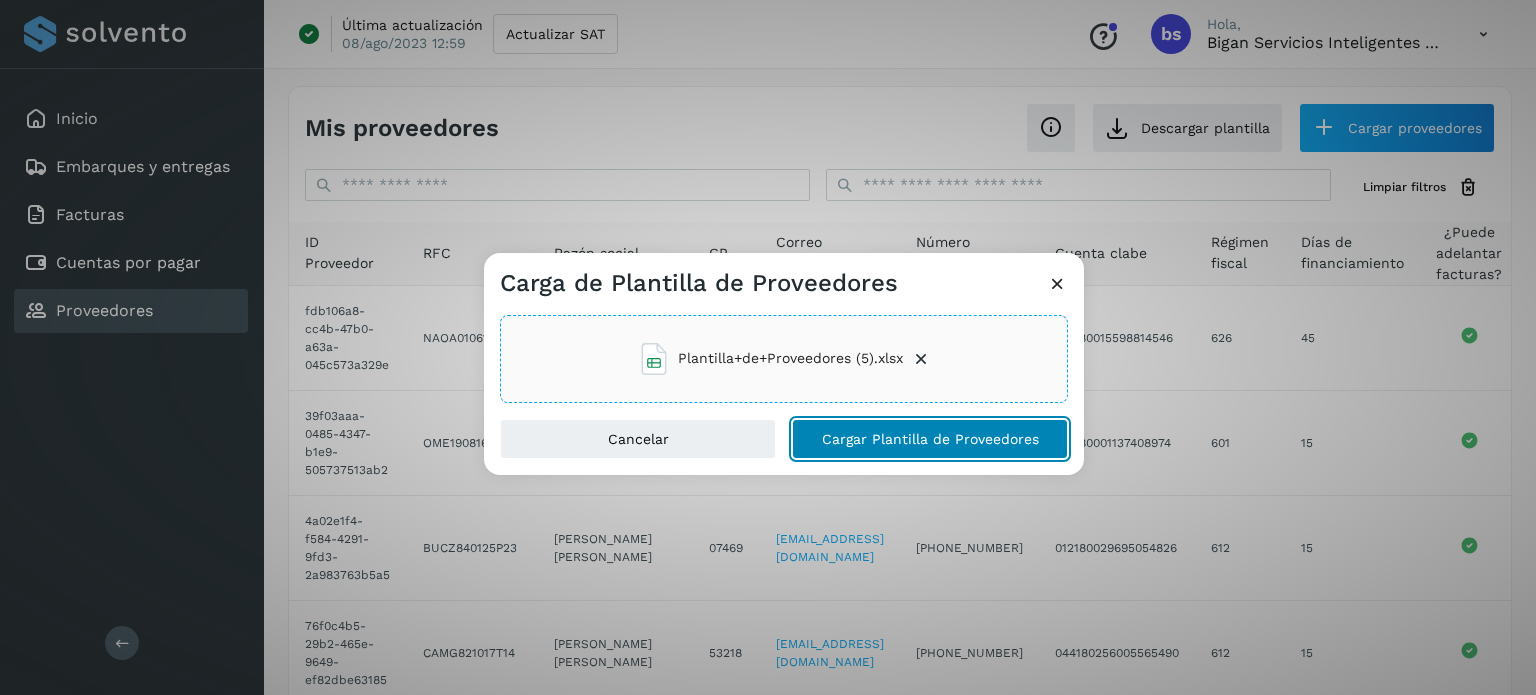 click on "Cargar Plantilla de Proveedores" 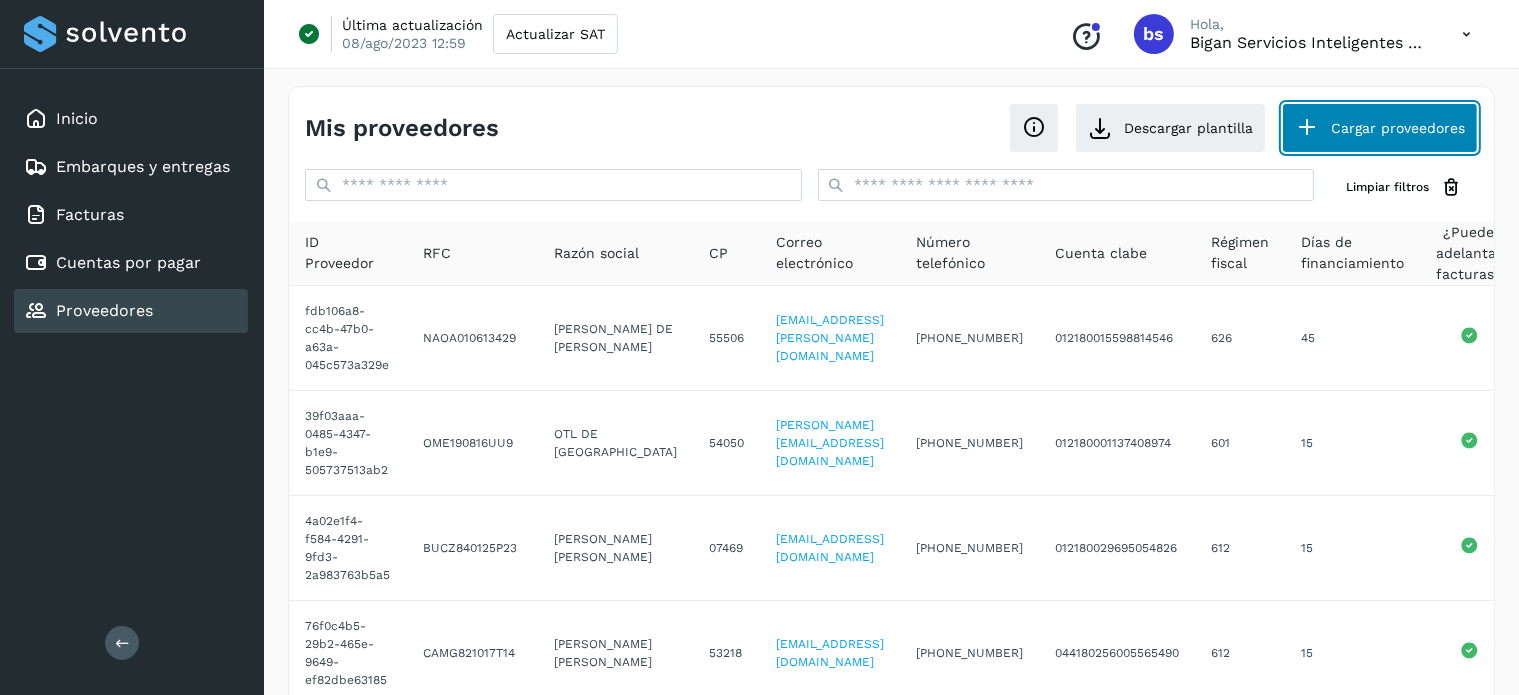 click on "Cargar proveedores" at bounding box center [1380, 128] 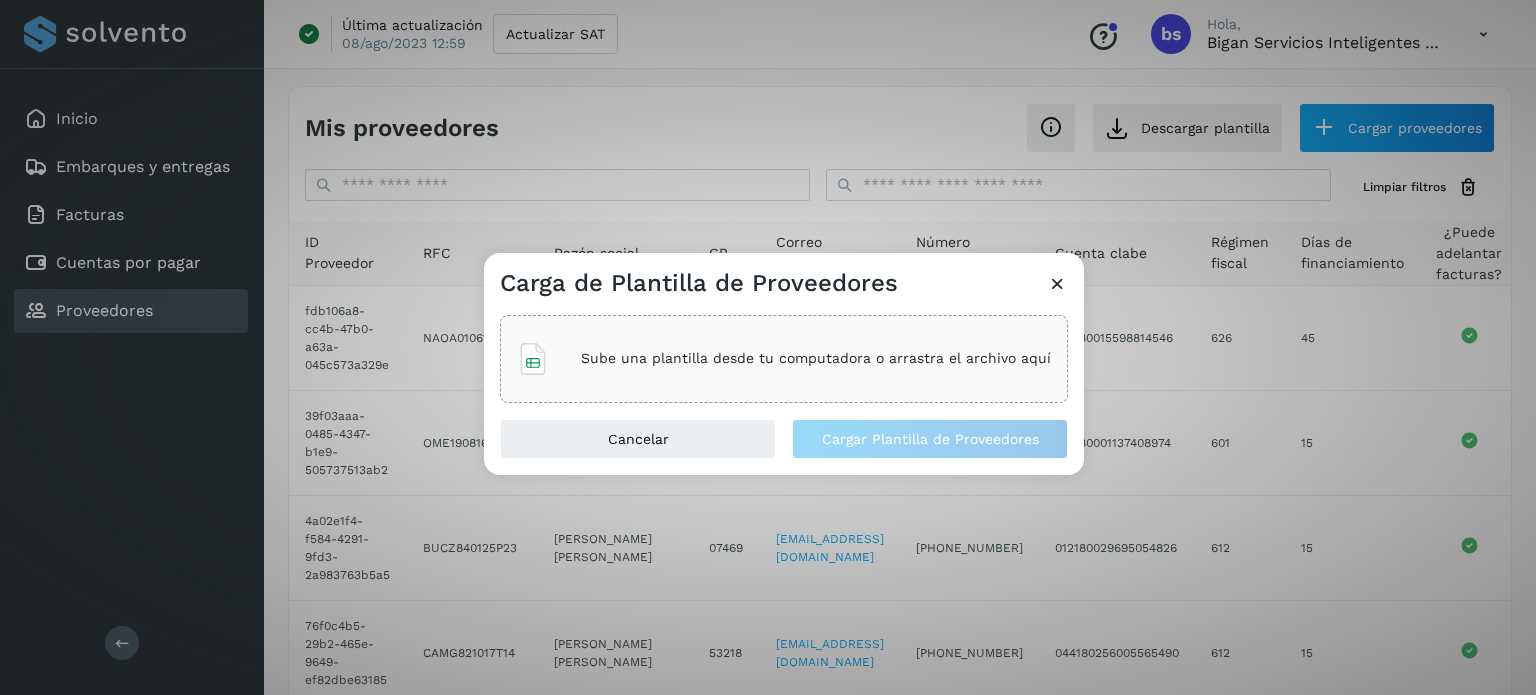 click on "Sube una plantilla desde tu computadora o arrastra el archivo aquí" 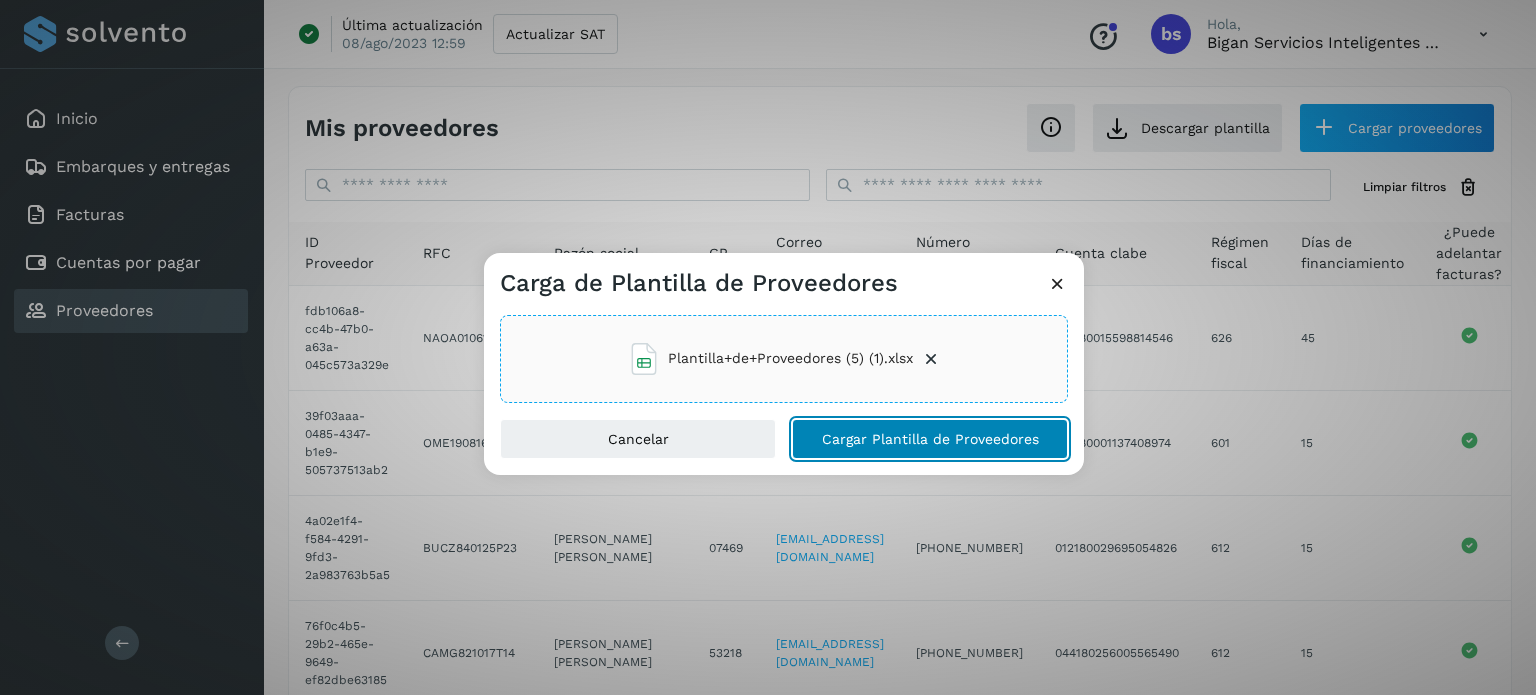 click on "Cargar Plantilla de Proveedores" 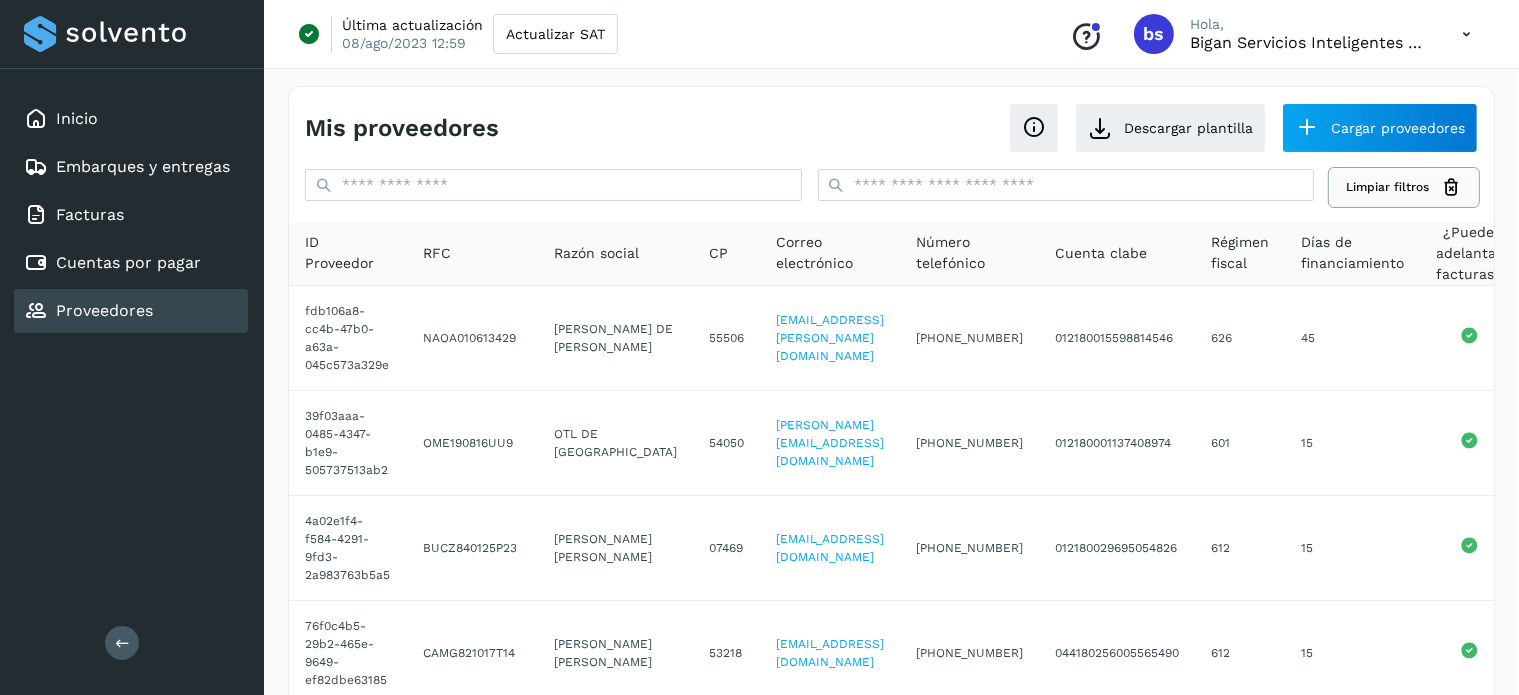 click on "Limpiar filtros" 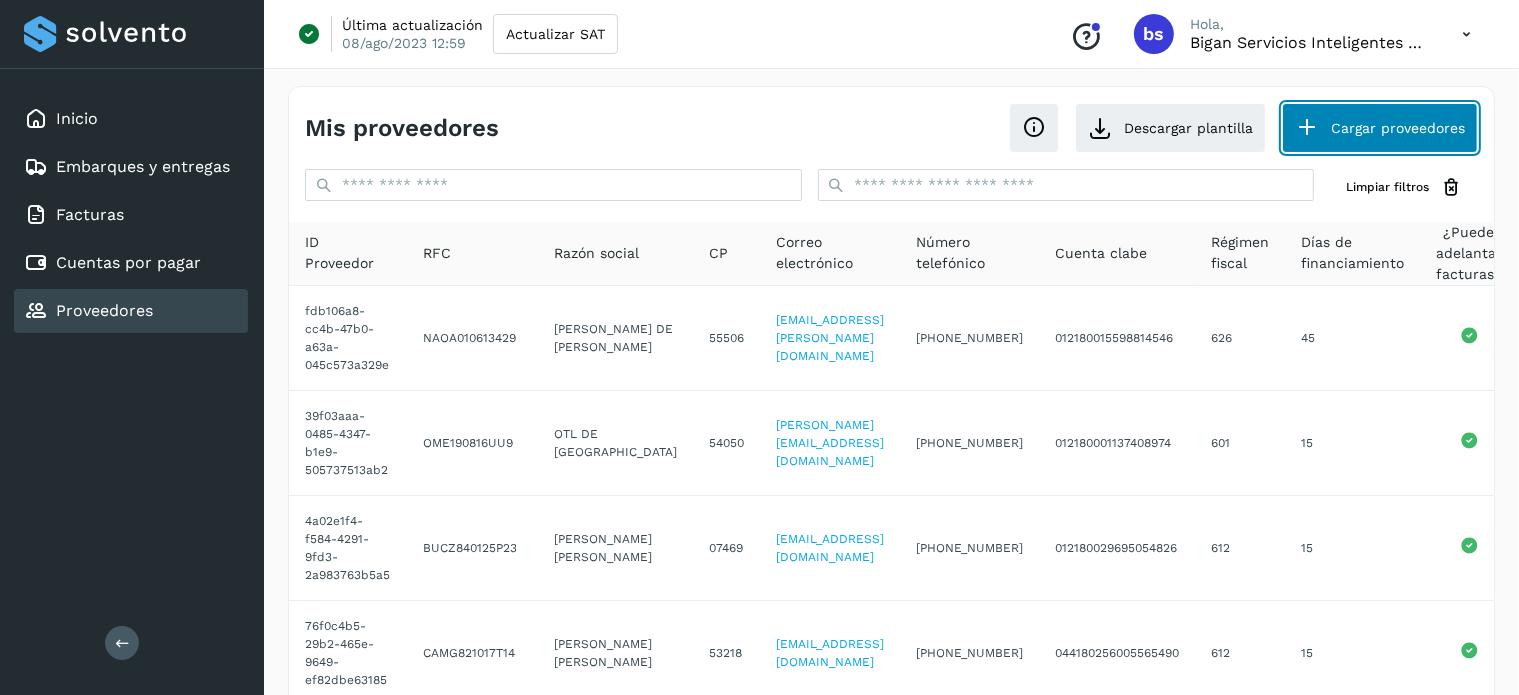 click on "Cargar proveedores" at bounding box center [1380, 128] 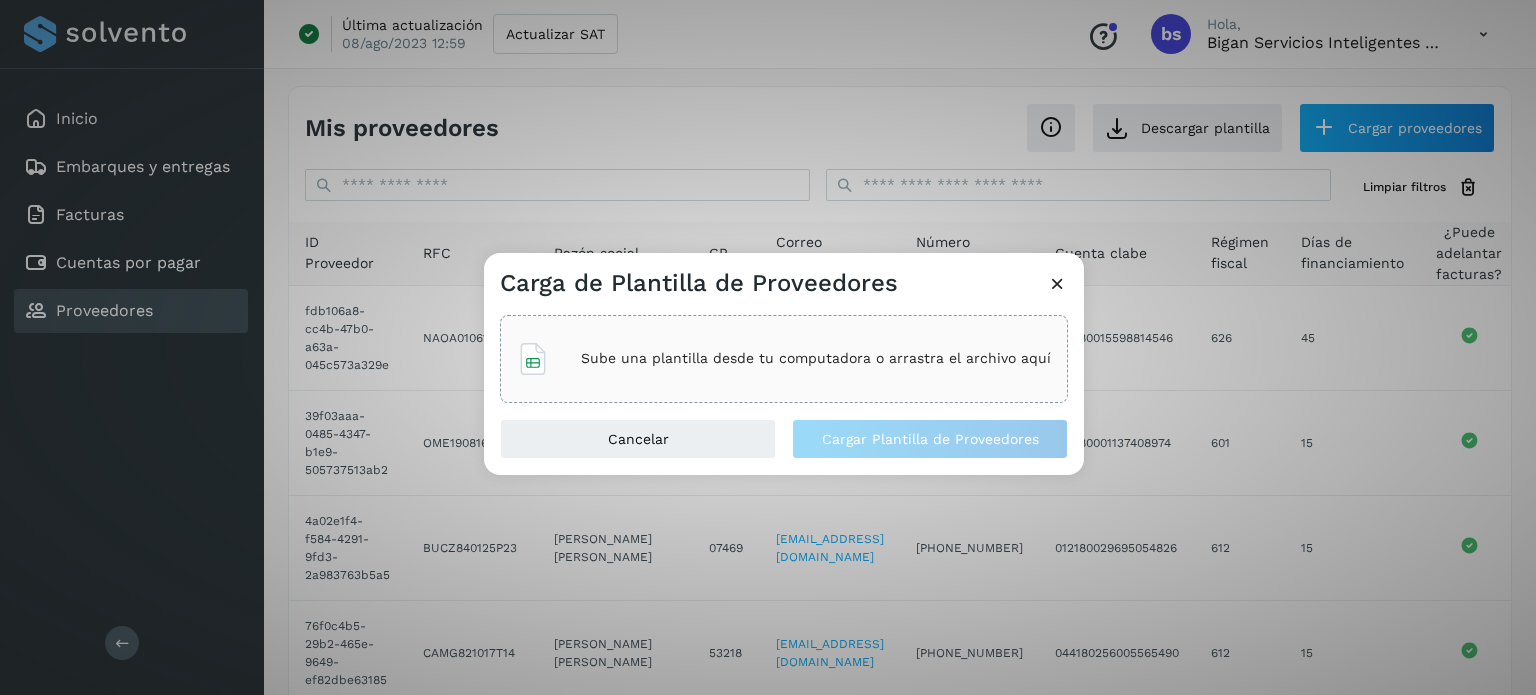 click on "Sube una plantilla desde tu computadora o arrastra el archivo aquí" 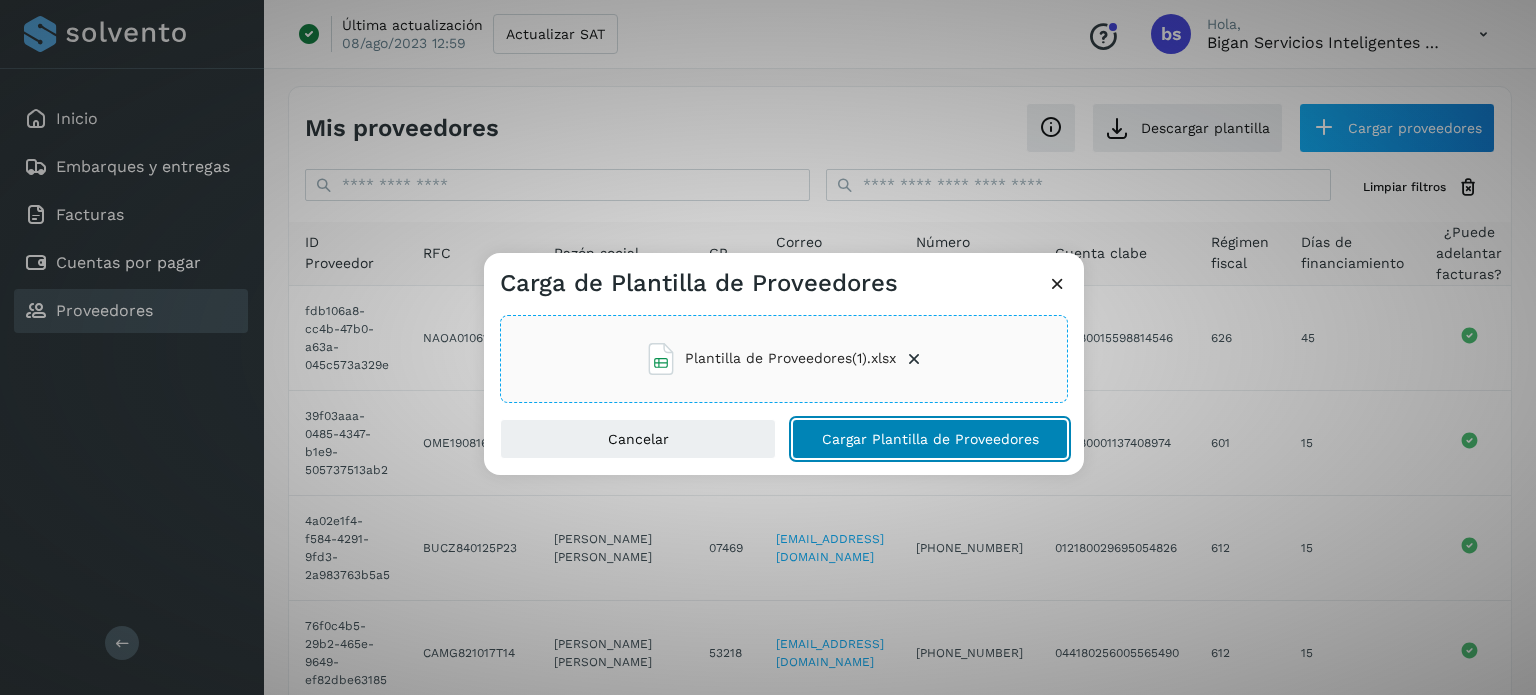click on "Cargar Plantilla de Proveedores" 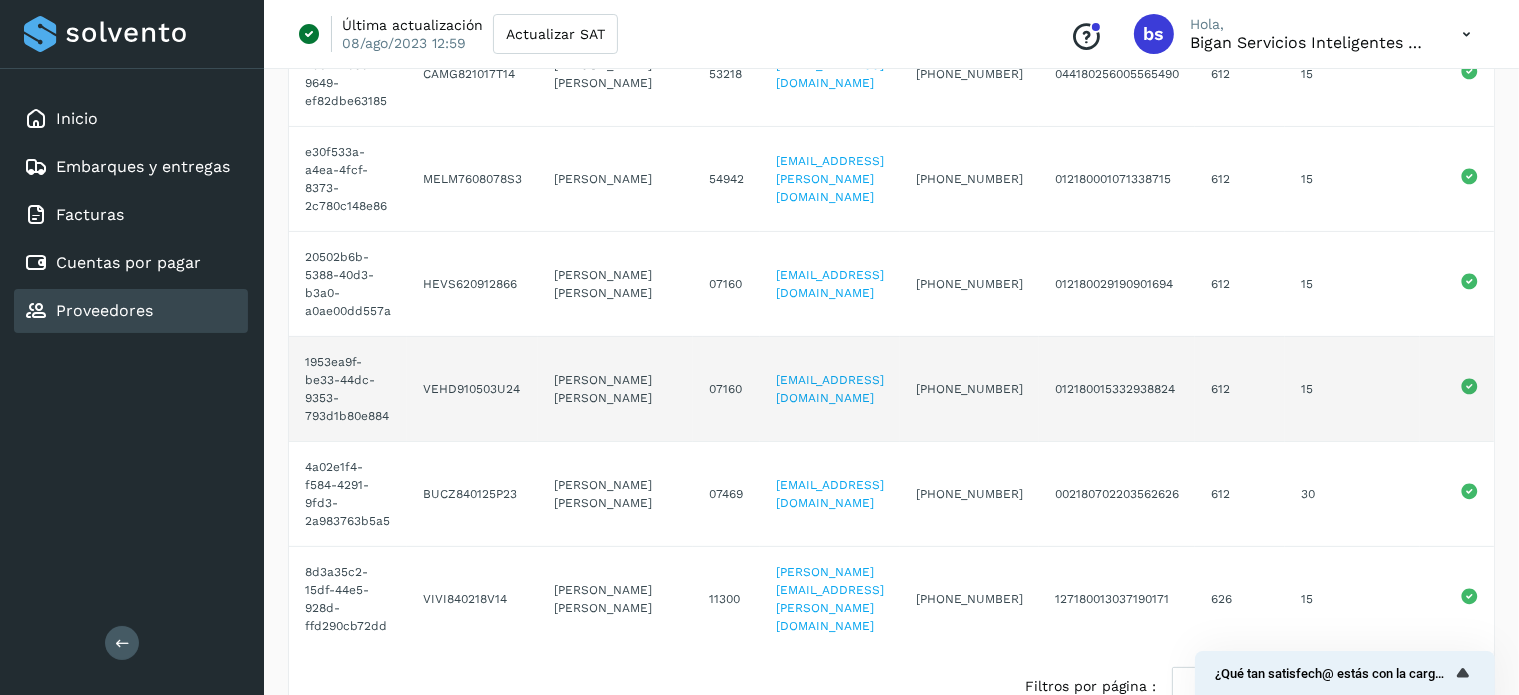 scroll, scrollTop: 540, scrollLeft: 0, axis: vertical 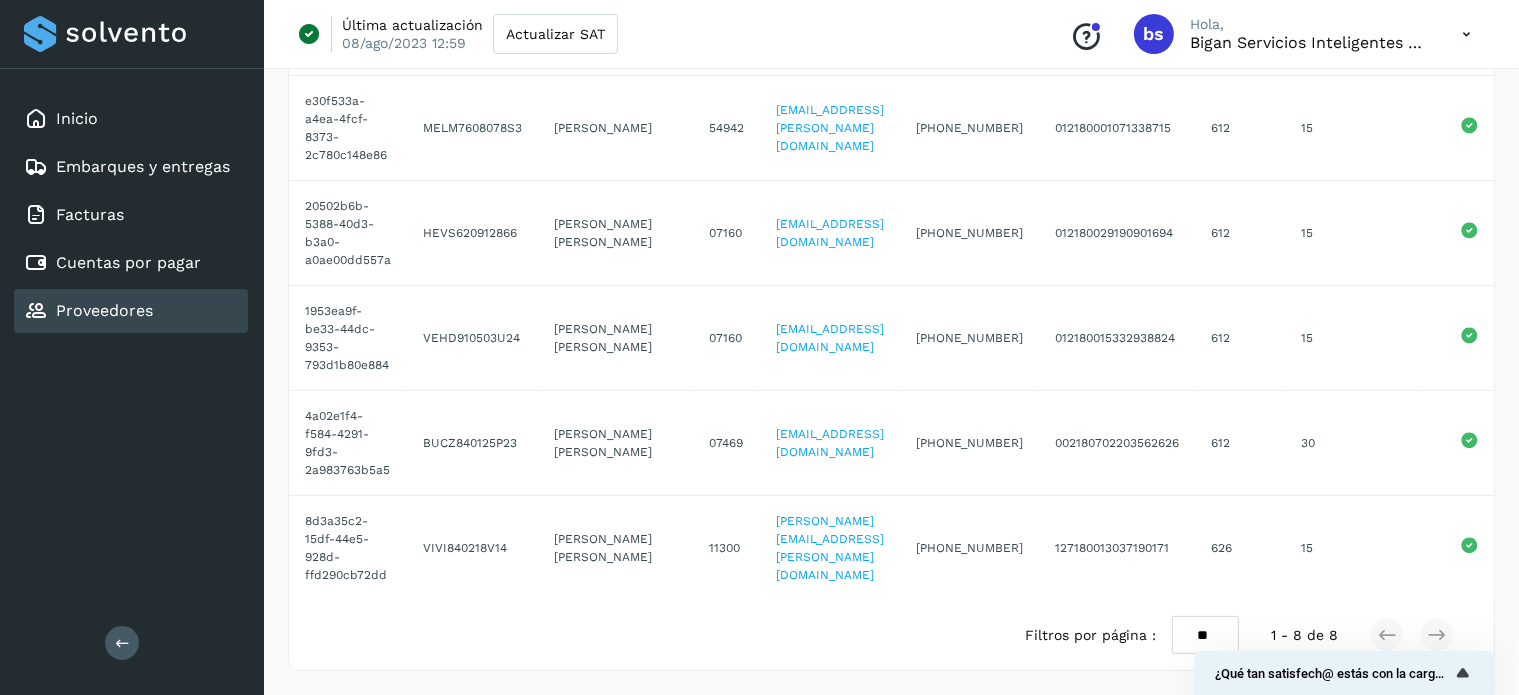click on "Inicio Embarques y entregas Facturas Cuentas por pagar Proveedores Salir" at bounding box center [132, 347] 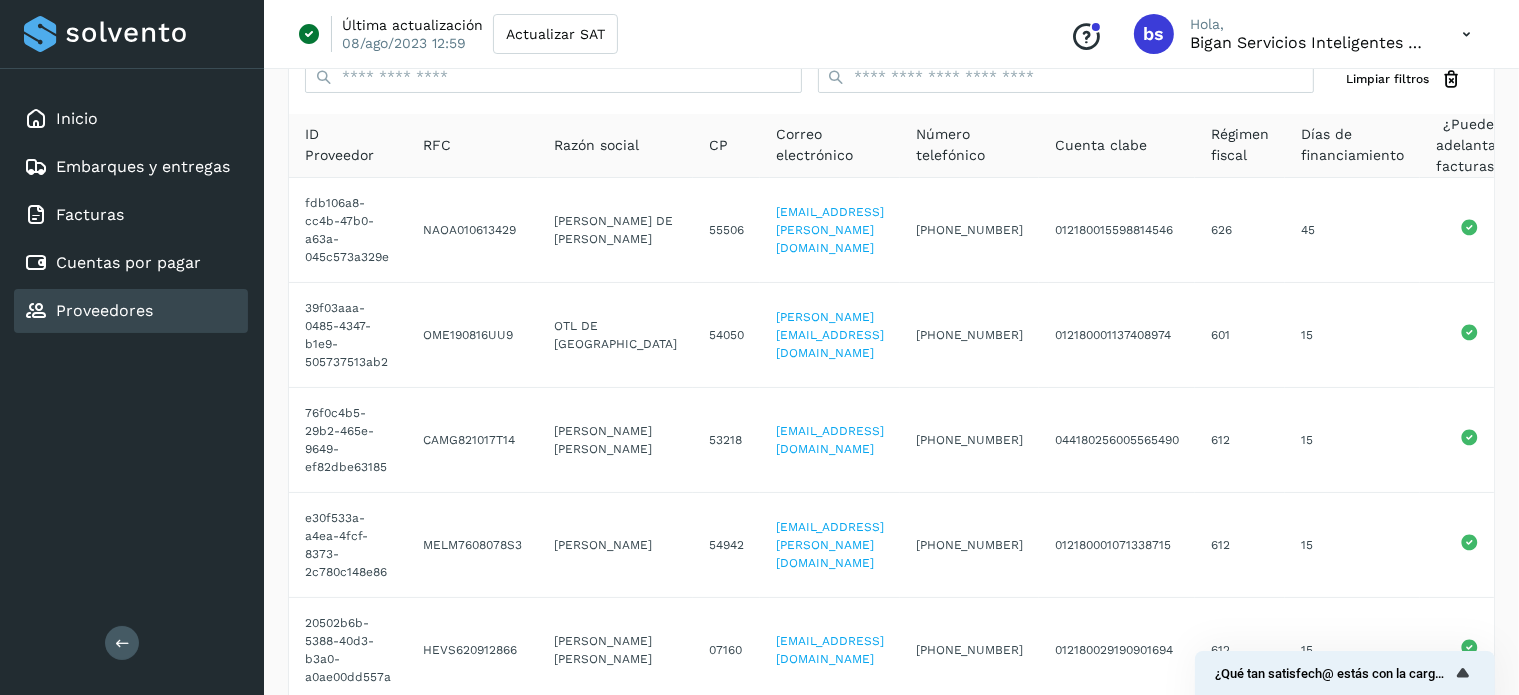 scroll, scrollTop: 40, scrollLeft: 0, axis: vertical 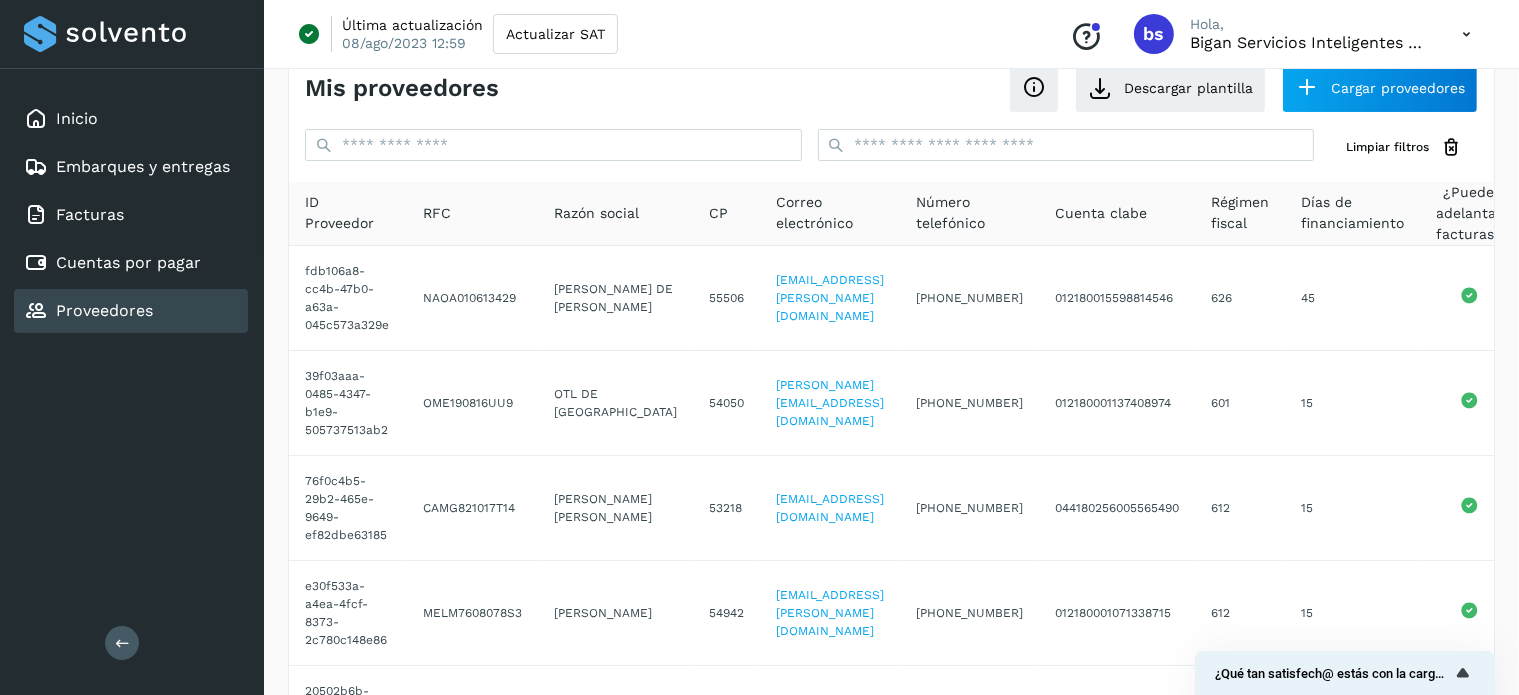 click on "Inicio Embarques y entregas Facturas Cuentas por pagar Proveedores Salir" at bounding box center [132, 347] 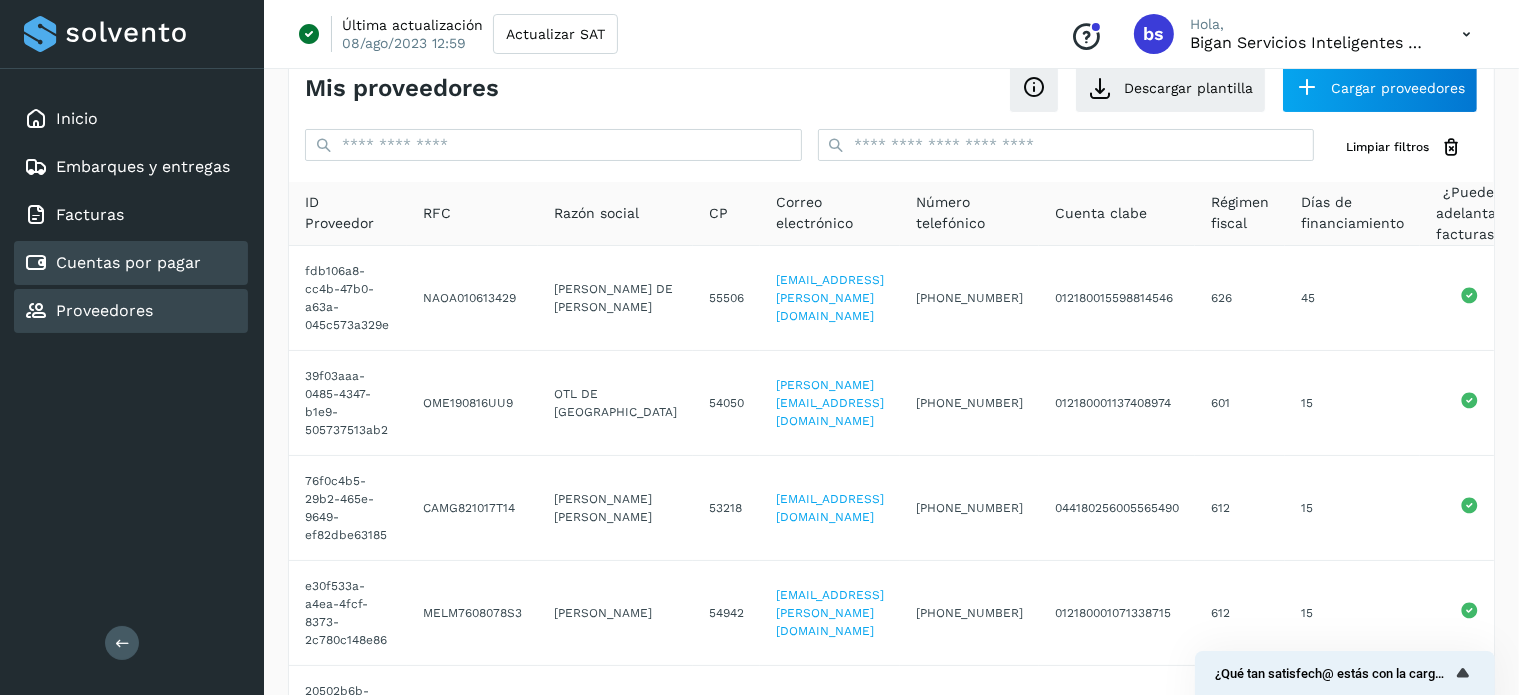click on "Cuentas por pagar" at bounding box center [128, 262] 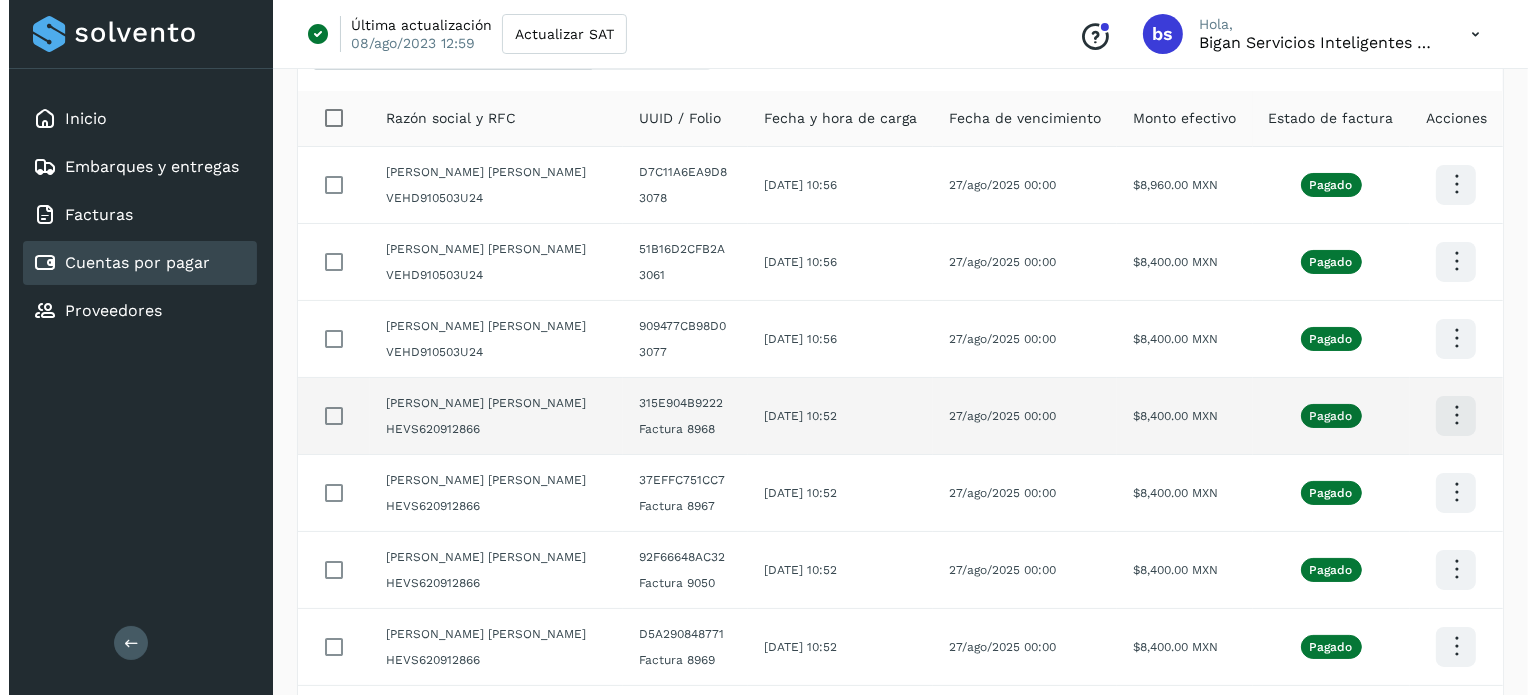 scroll, scrollTop: 0, scrollLeft: 0, axis: both 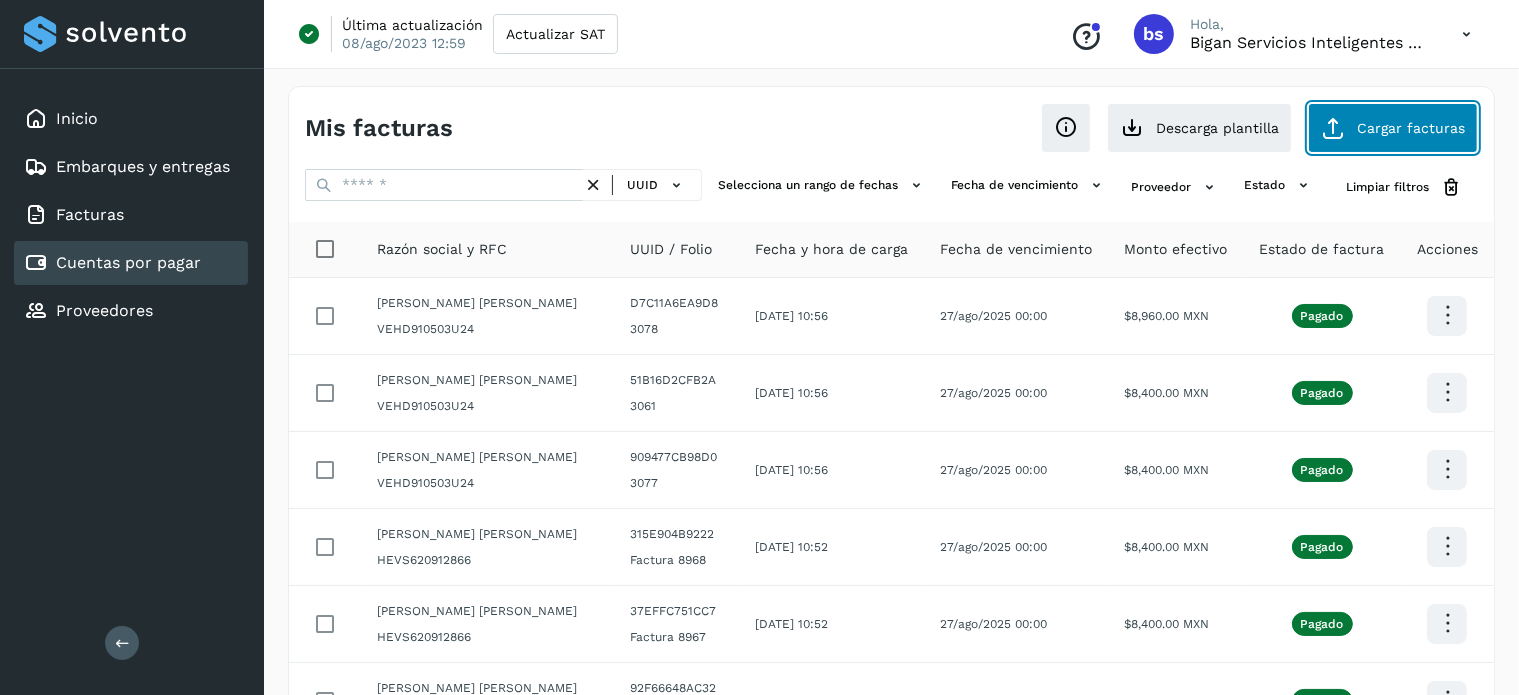 click at bounding box center [1333, 128] 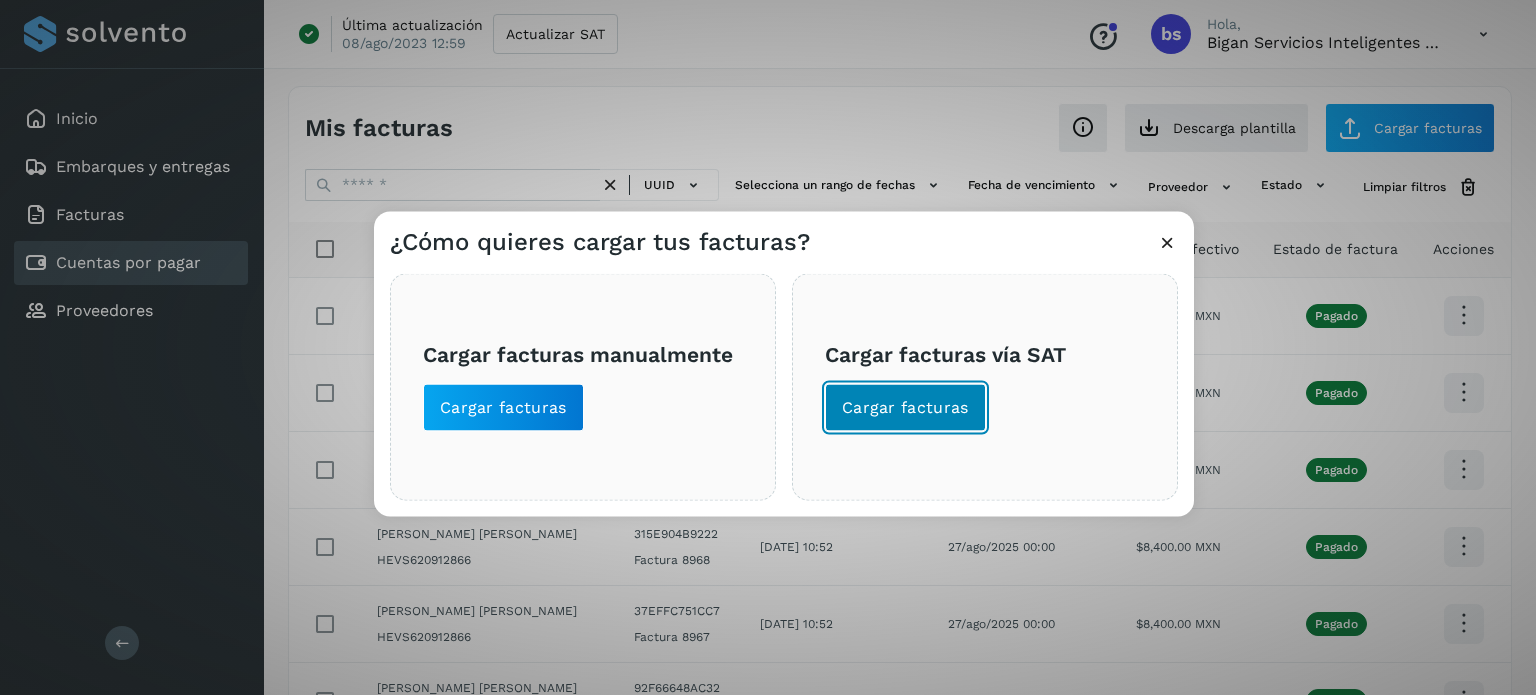 click on "Cargar facturas" 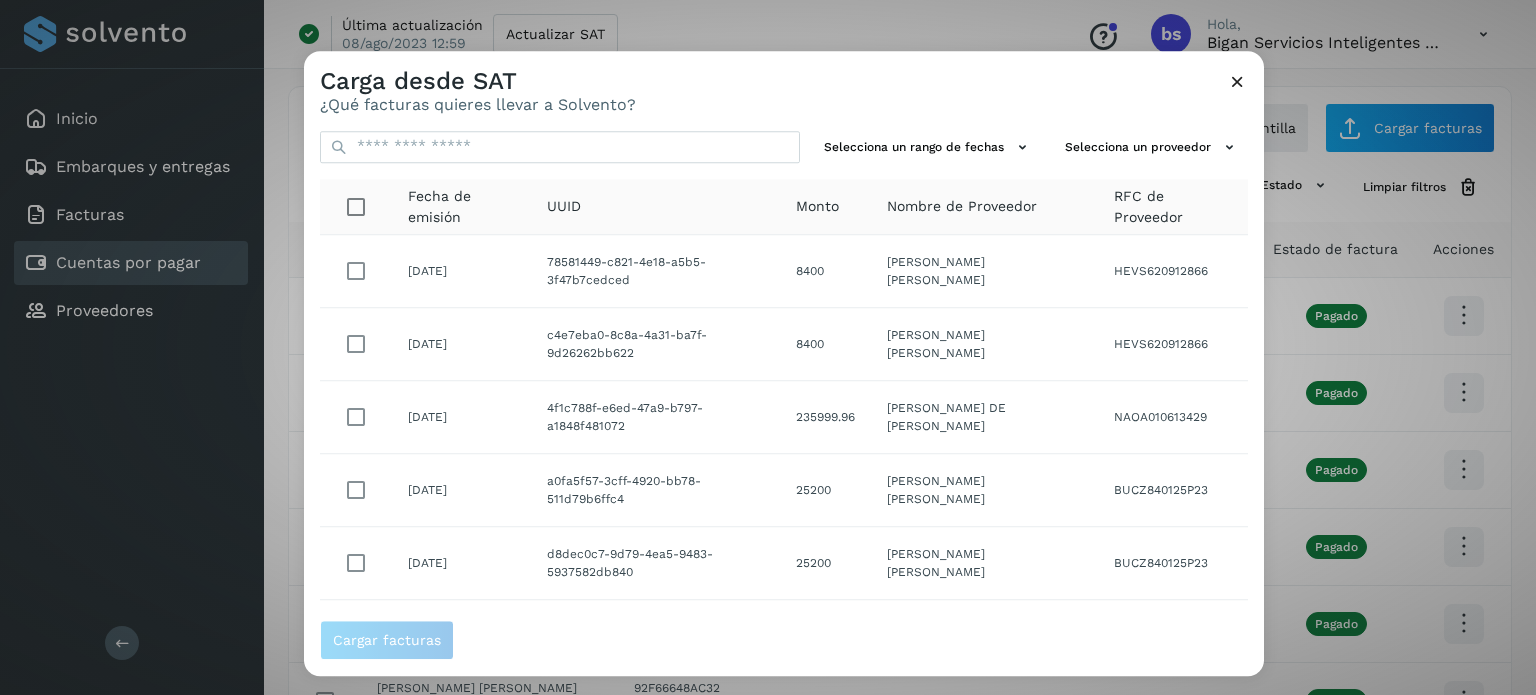 click on "Nombre de Proveedor" at bounding box center [962, 207] 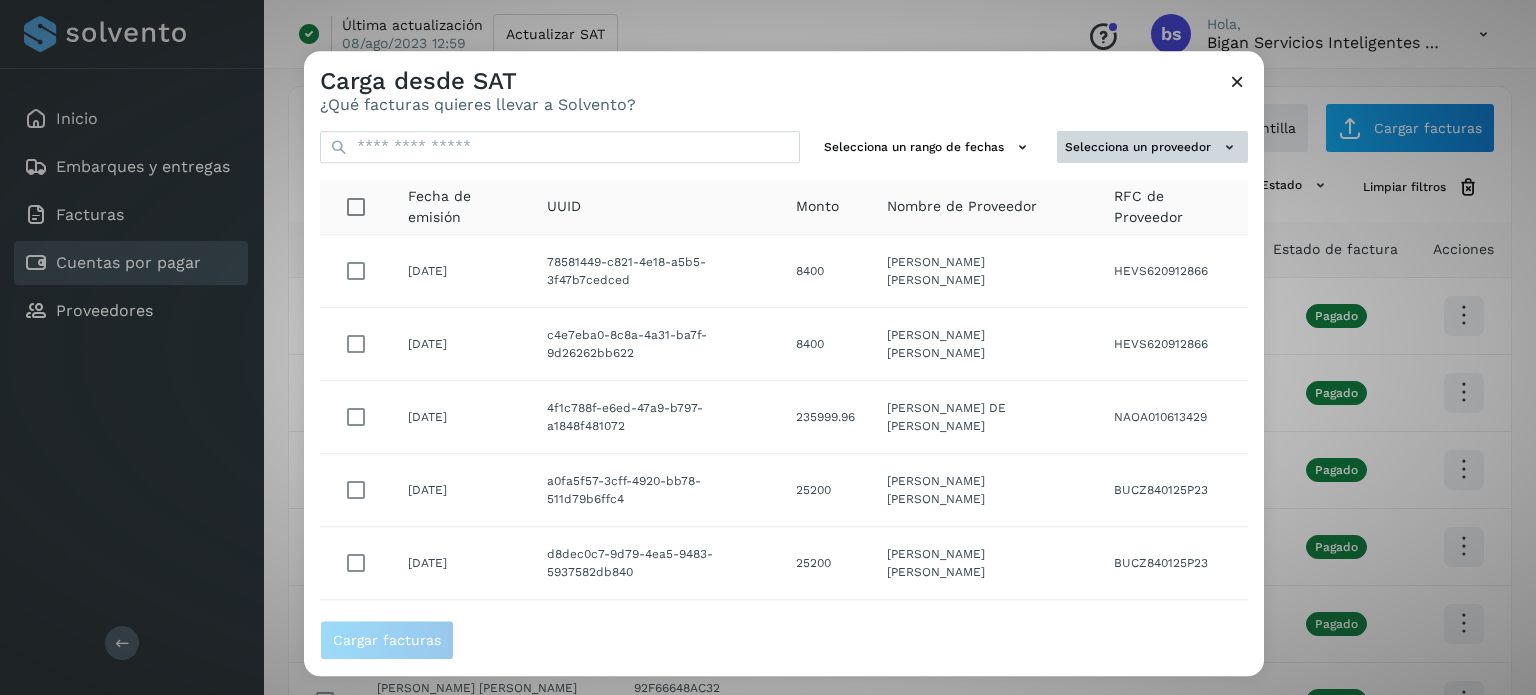 click on "Selecciona un proveedor" at bounding box center (1152, 147) 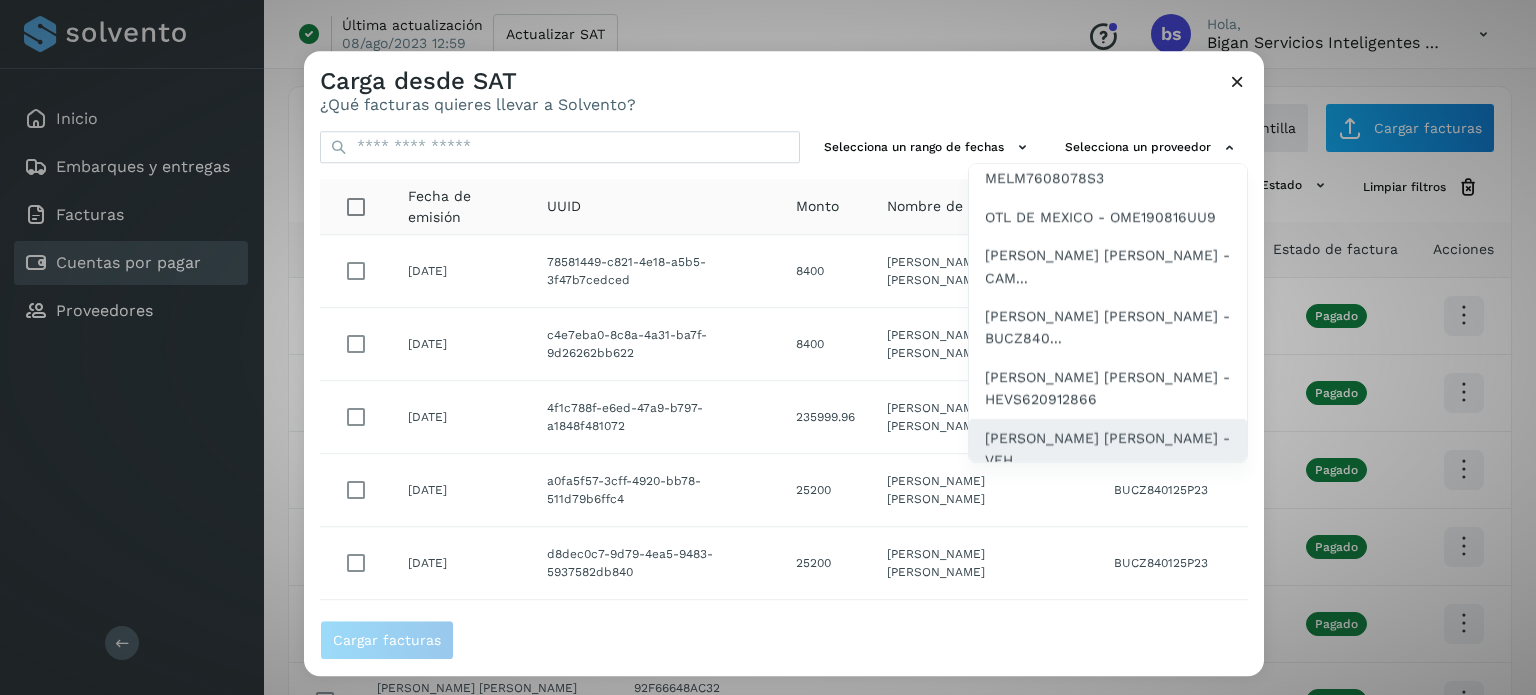 scroll, scrollTop: 232, scrollLeft: 0, axis: vertical 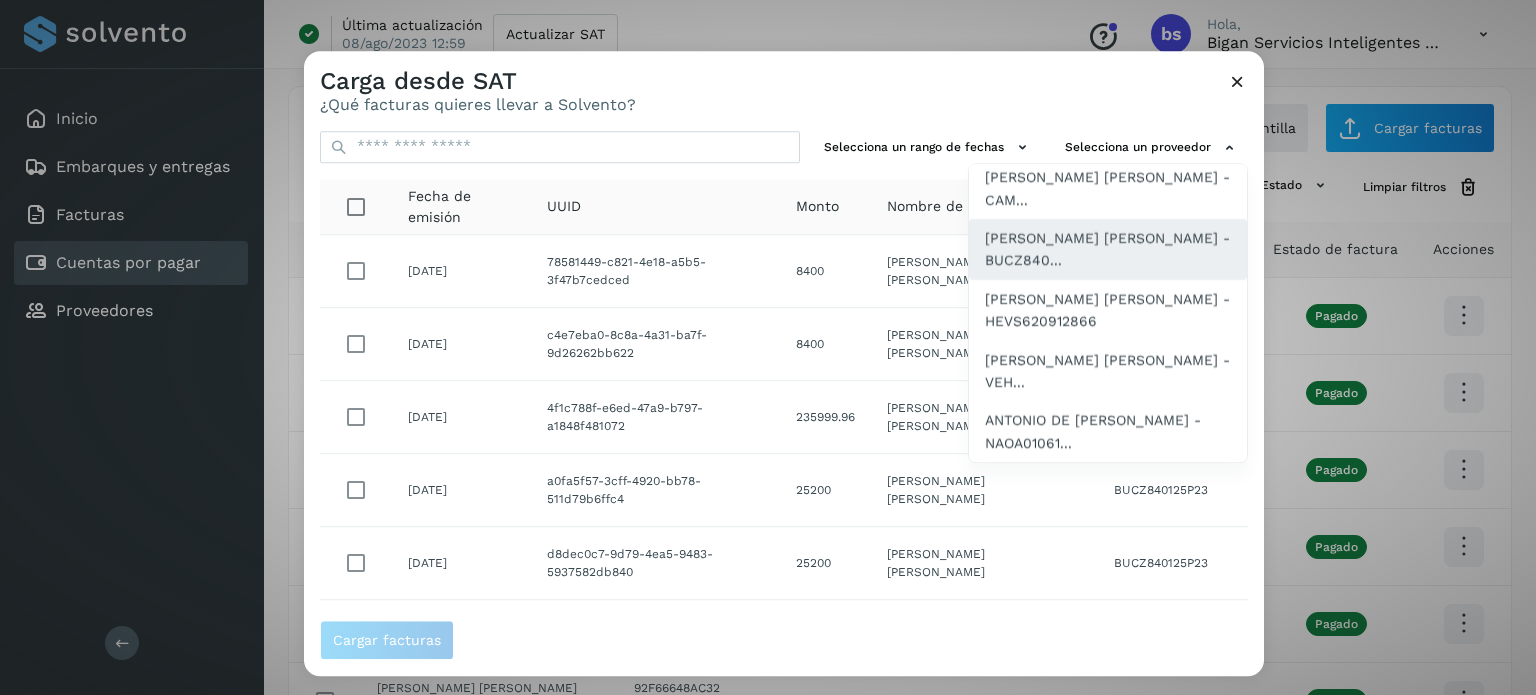 click on "[PERSON_NAME] [PERSON_NAME] - BUCZ840..." at bounding box center [1108, 249] 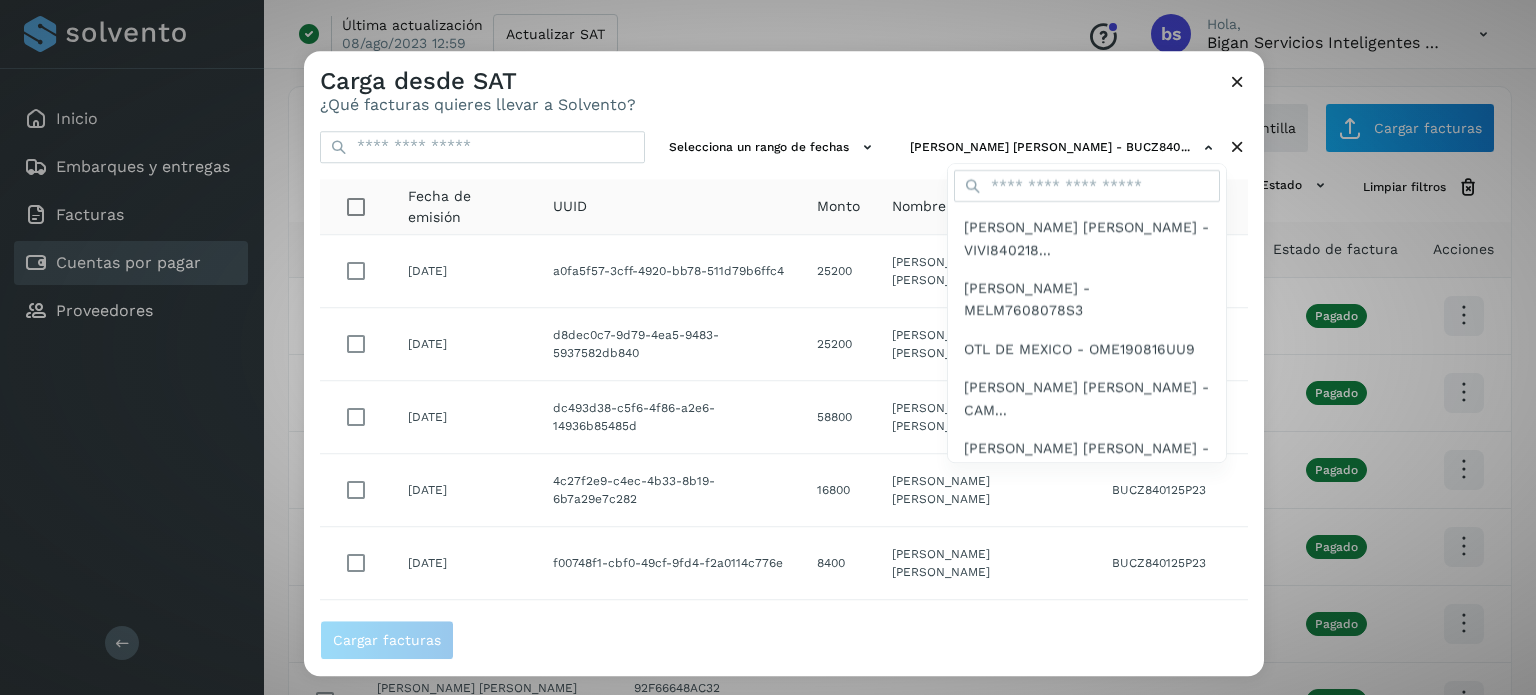 drag, startPoint x: 1250, startPoint y: 323, endPoint x: 1233, endPoint y: 453, distance: 131.10683 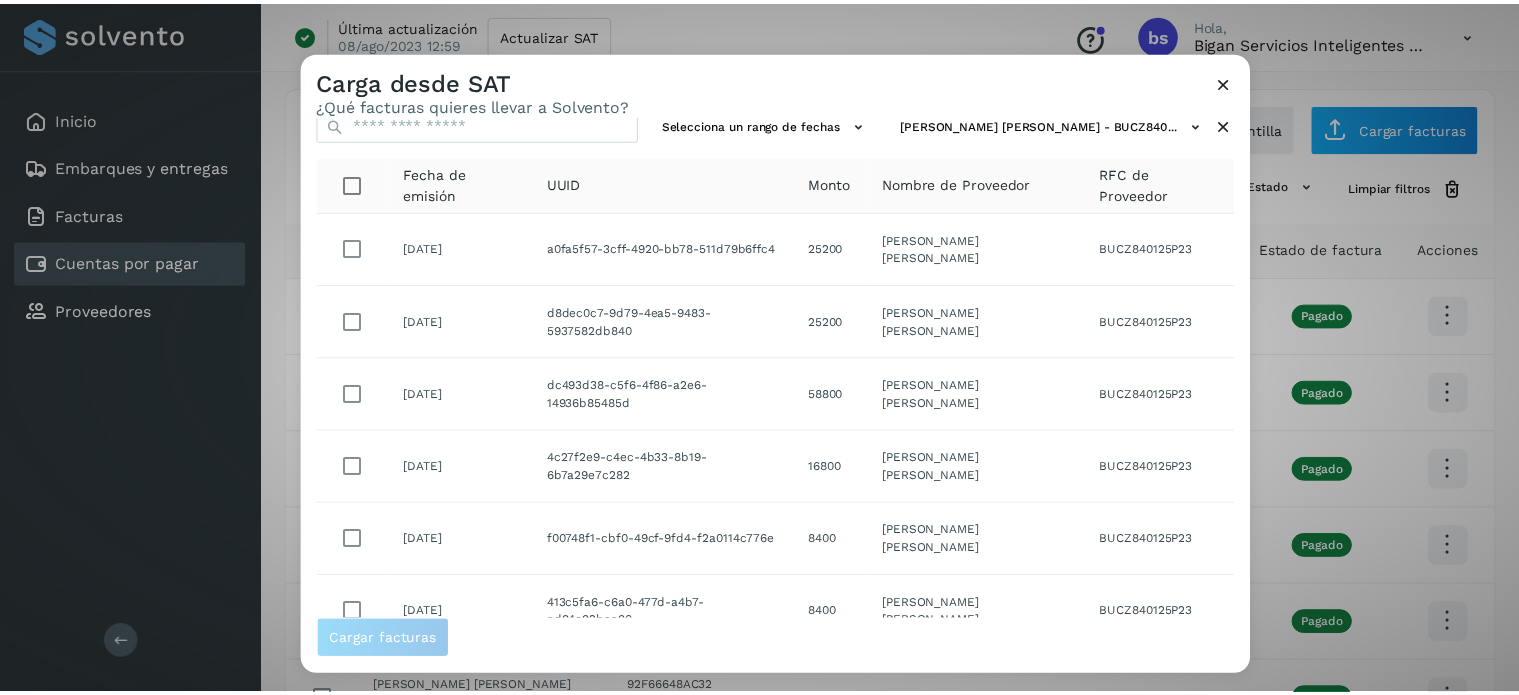 scroll, scrollTop: 0, scrollLeft: 0, axis: both 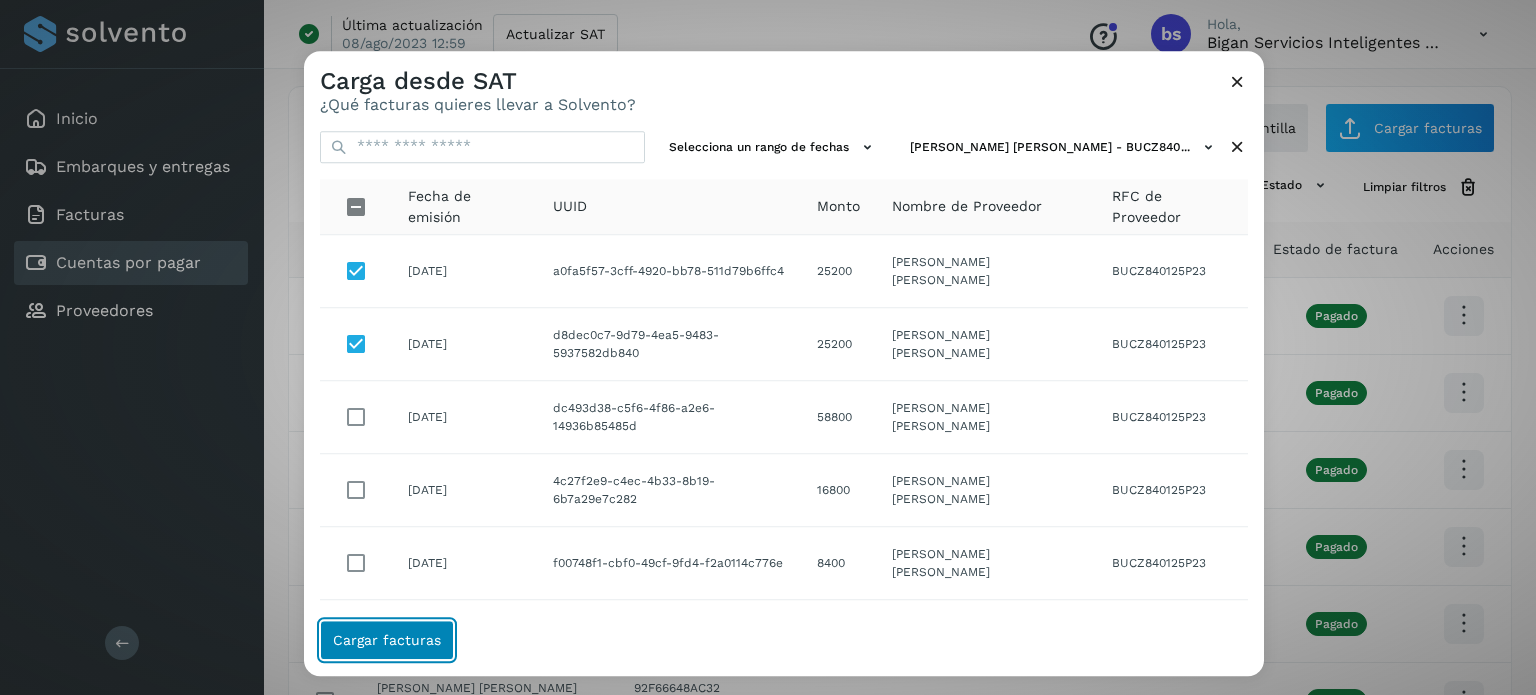 click on "Cargar facturas" 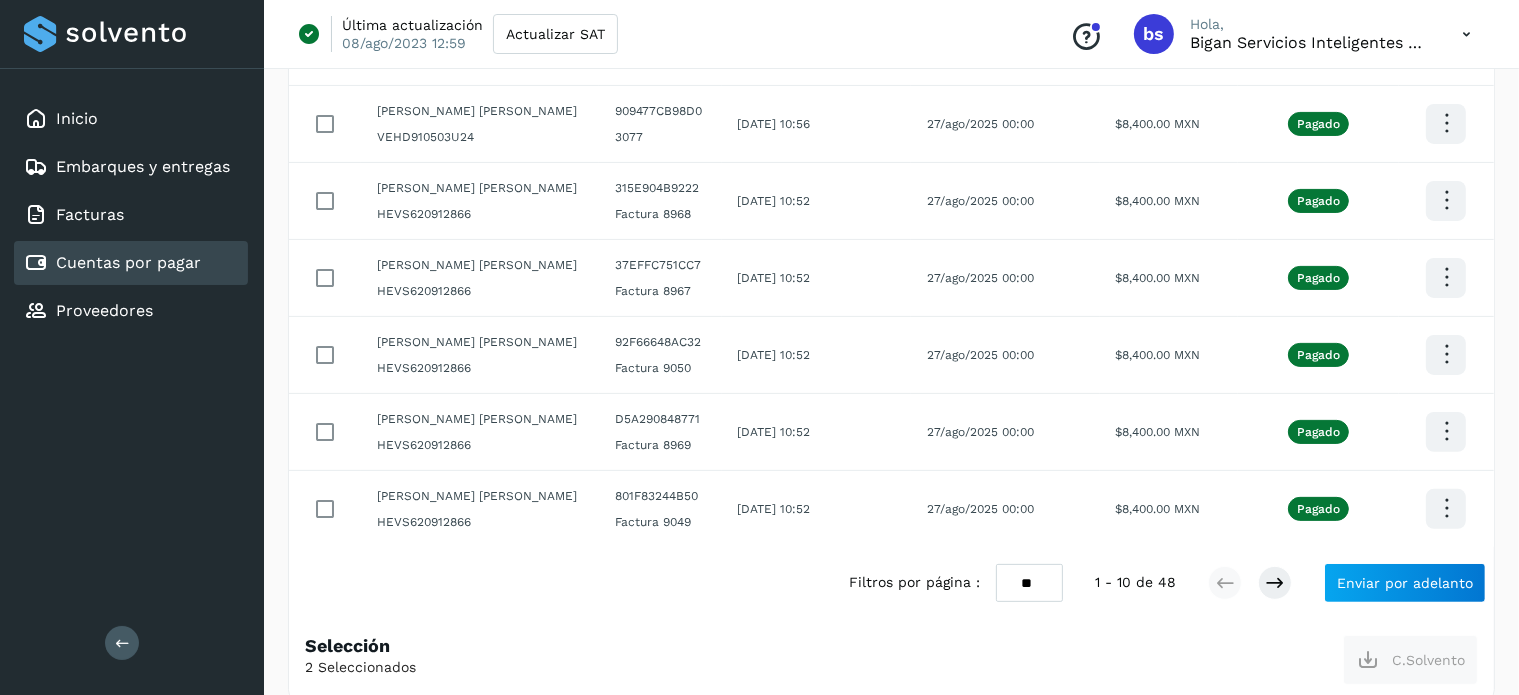 scroll, scrollTop: 581, scrollLeft: 0, axis: vertical 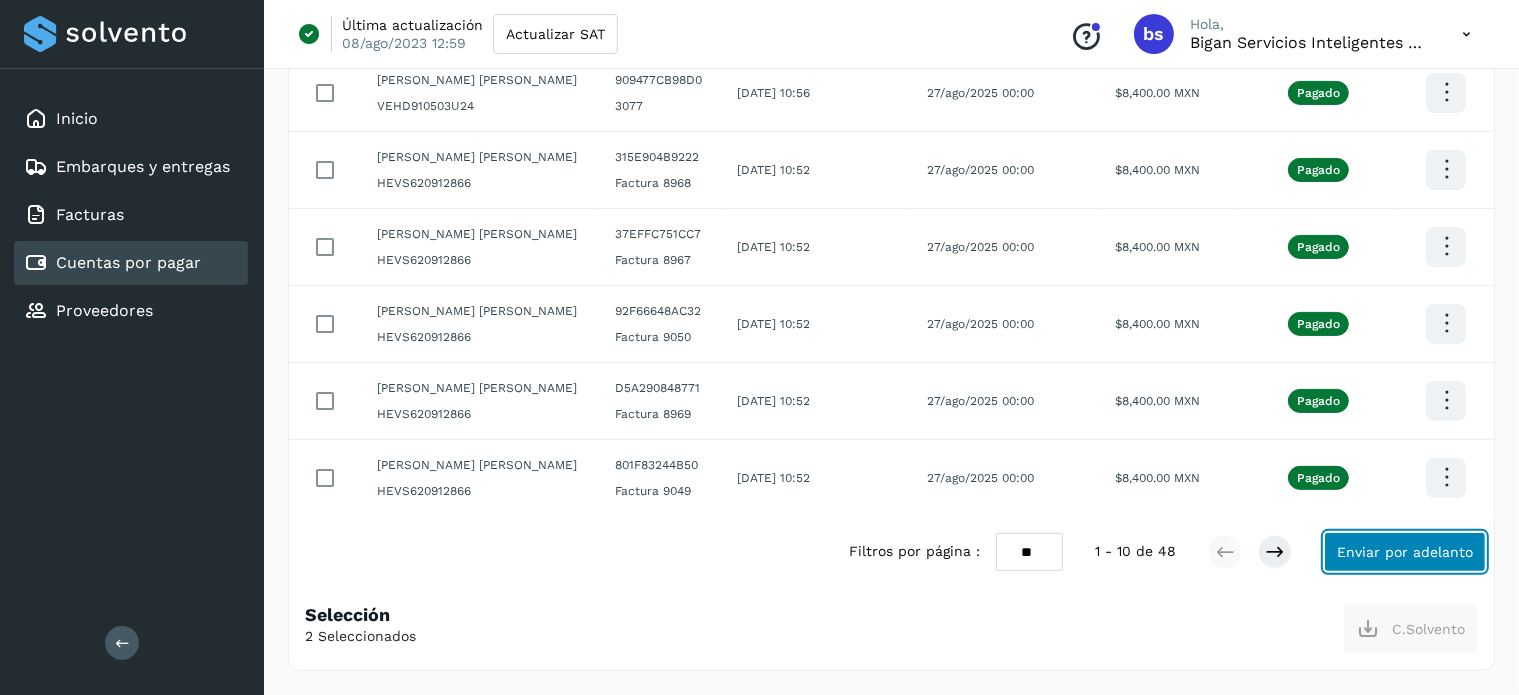 click on "Enviar por adelanto" 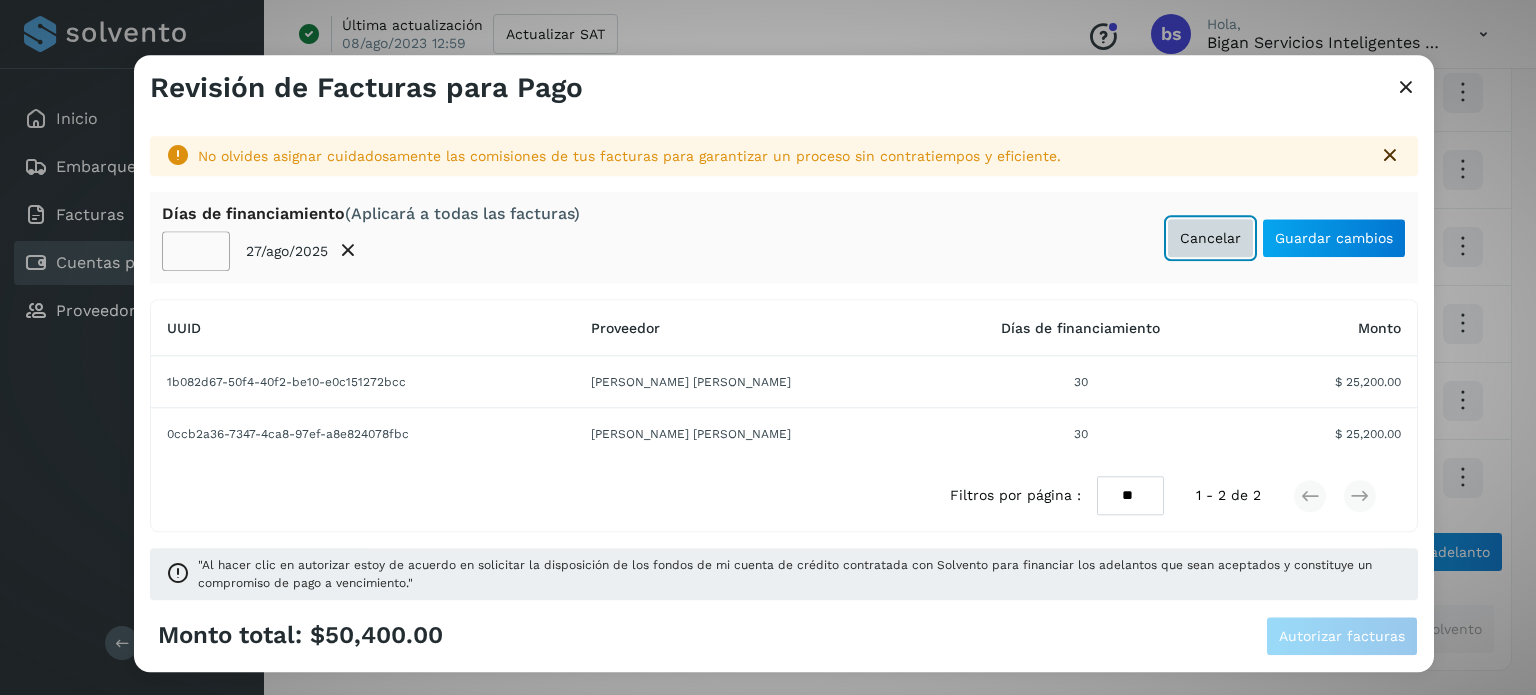 click on "Cancelar" at bounding box center [1210, 238] 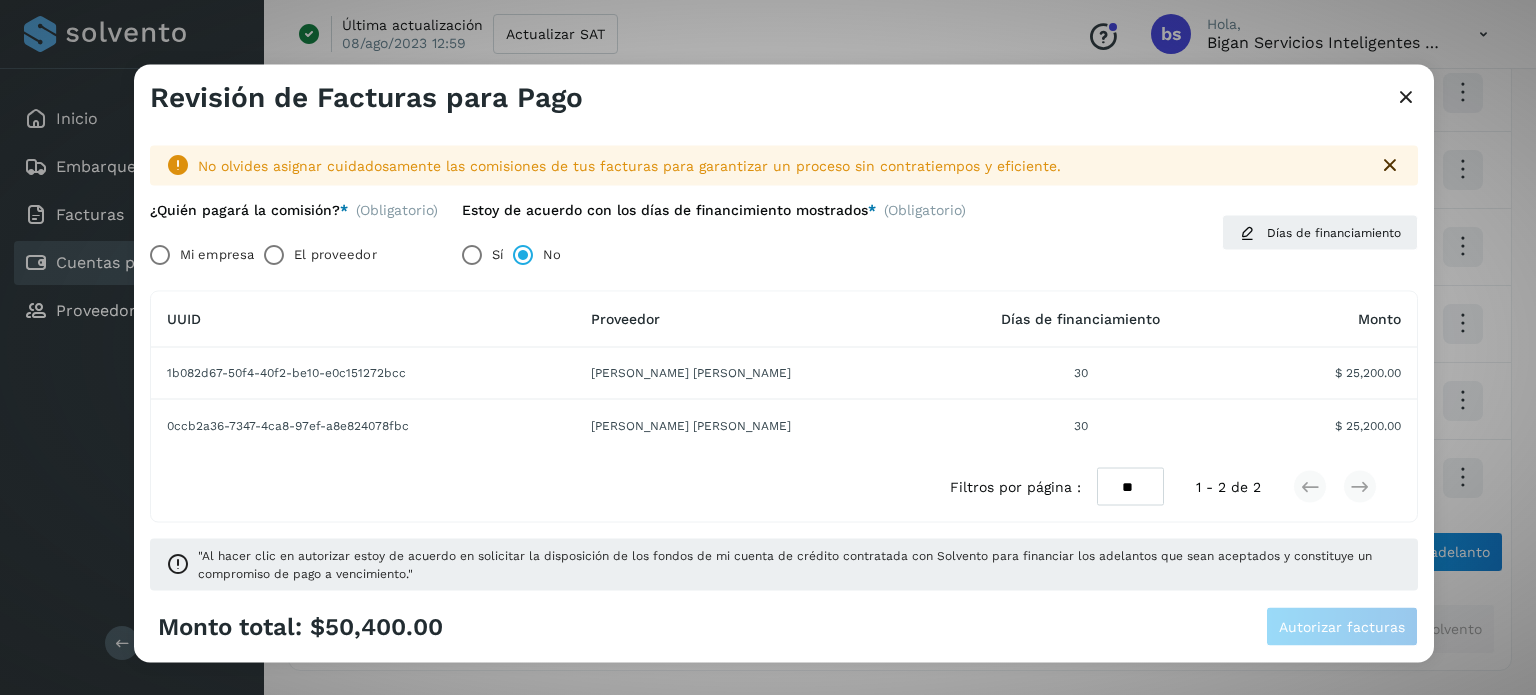 click on "Mi empresa" at bounding box center [217, 254] 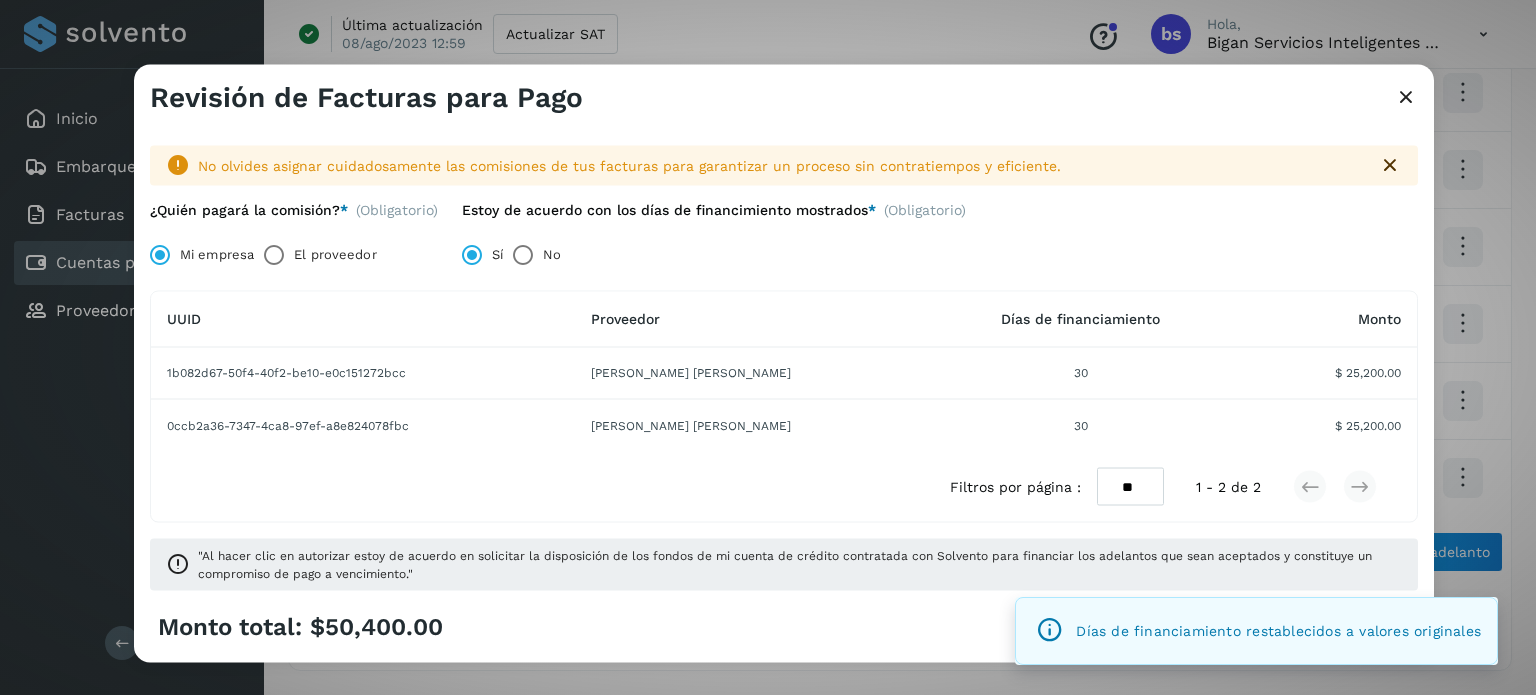 click on "Monto total:  $50,400.00 Autorizar facturas" 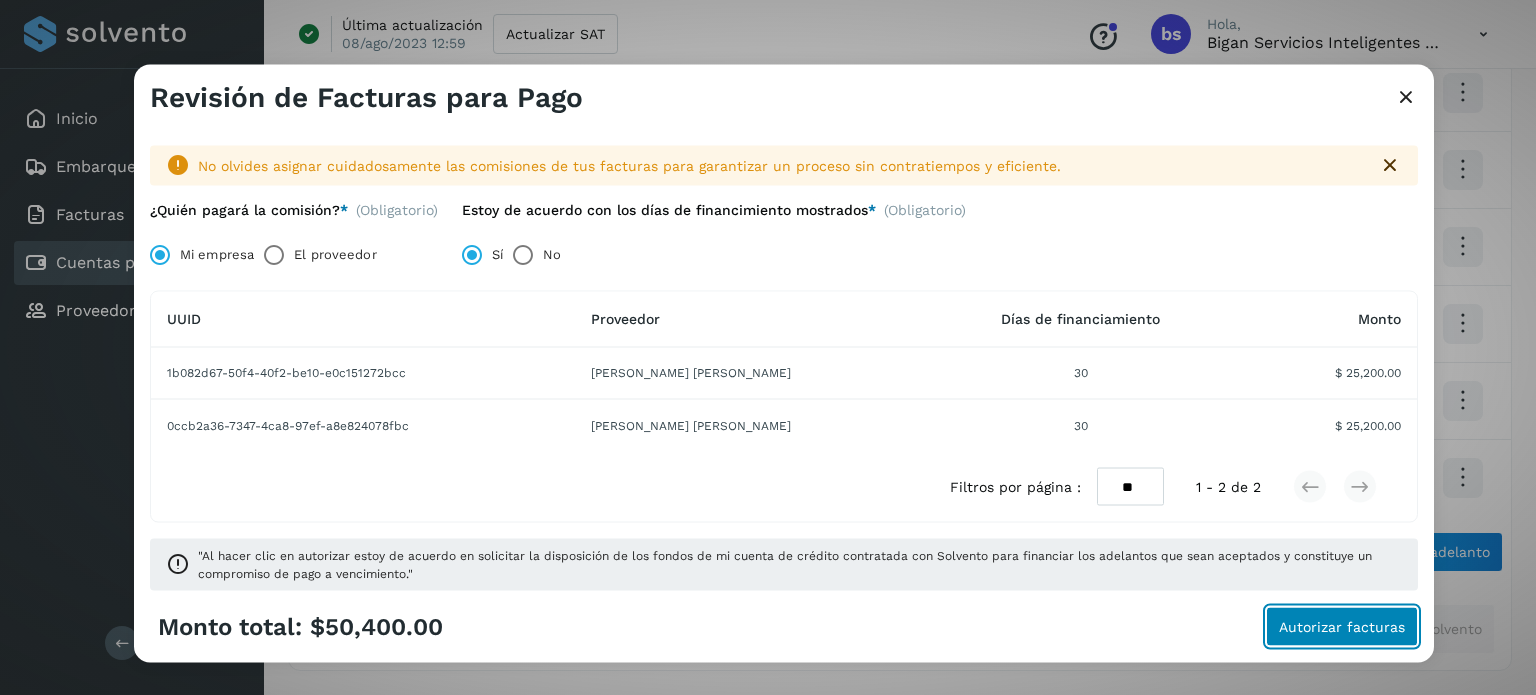 click on "Autorizar facturas" at bounding box center [1342, 627] 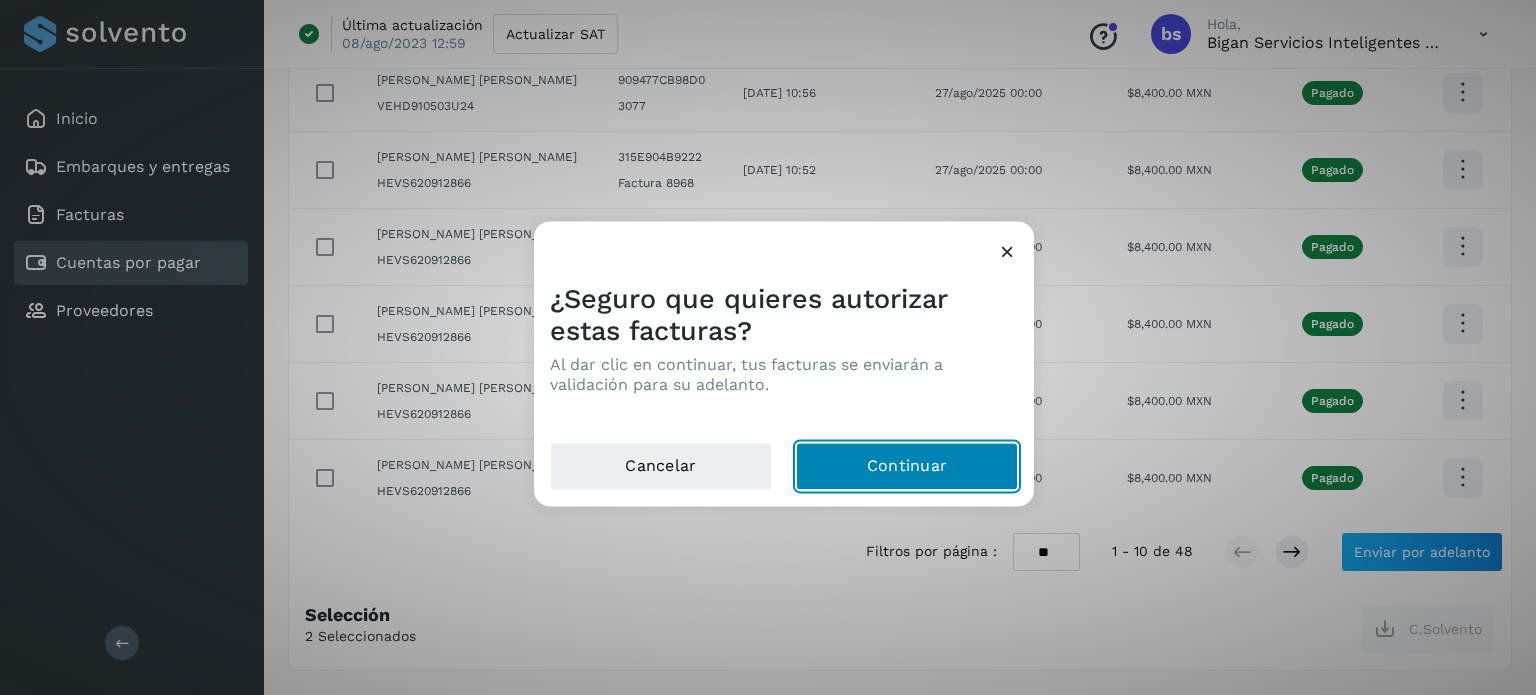 click on "Continuar" 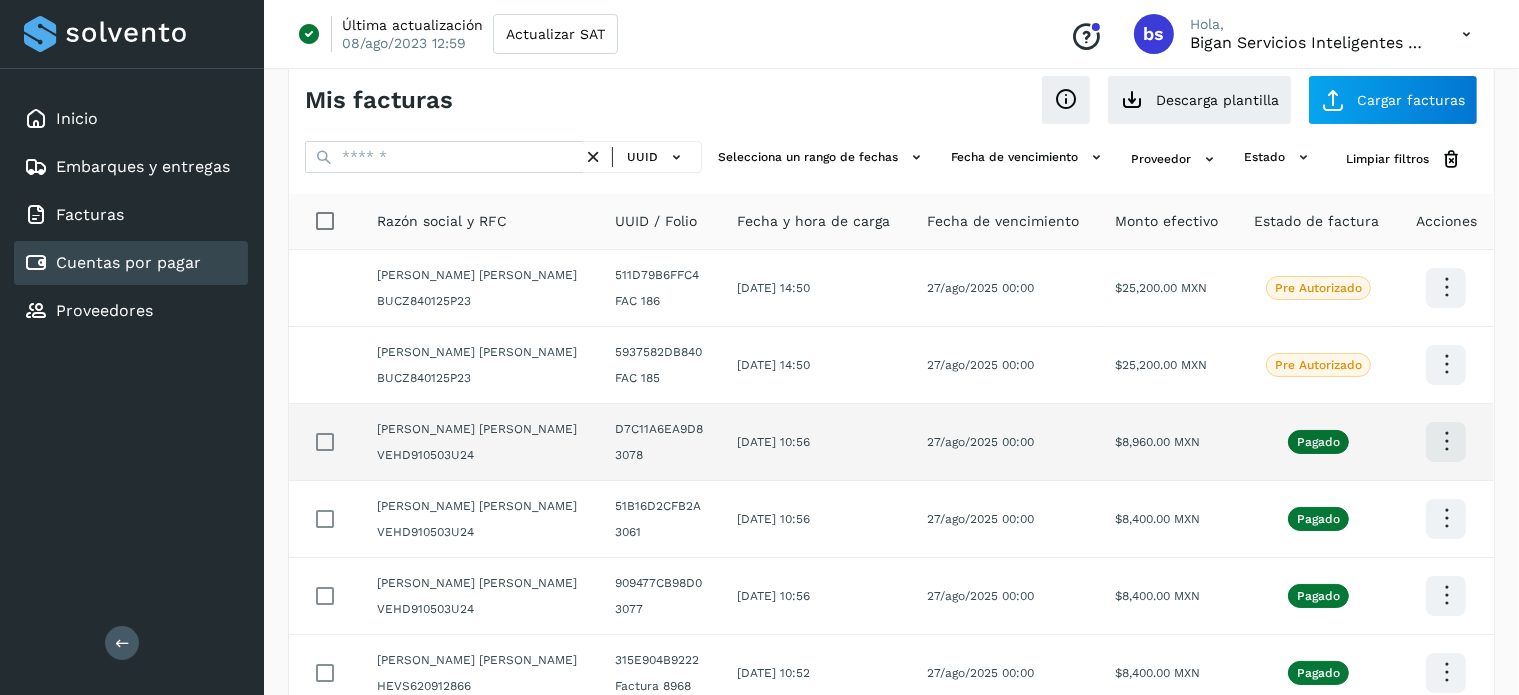 scroll, scrollTop: 0, scrollLeft: 0, axis: both 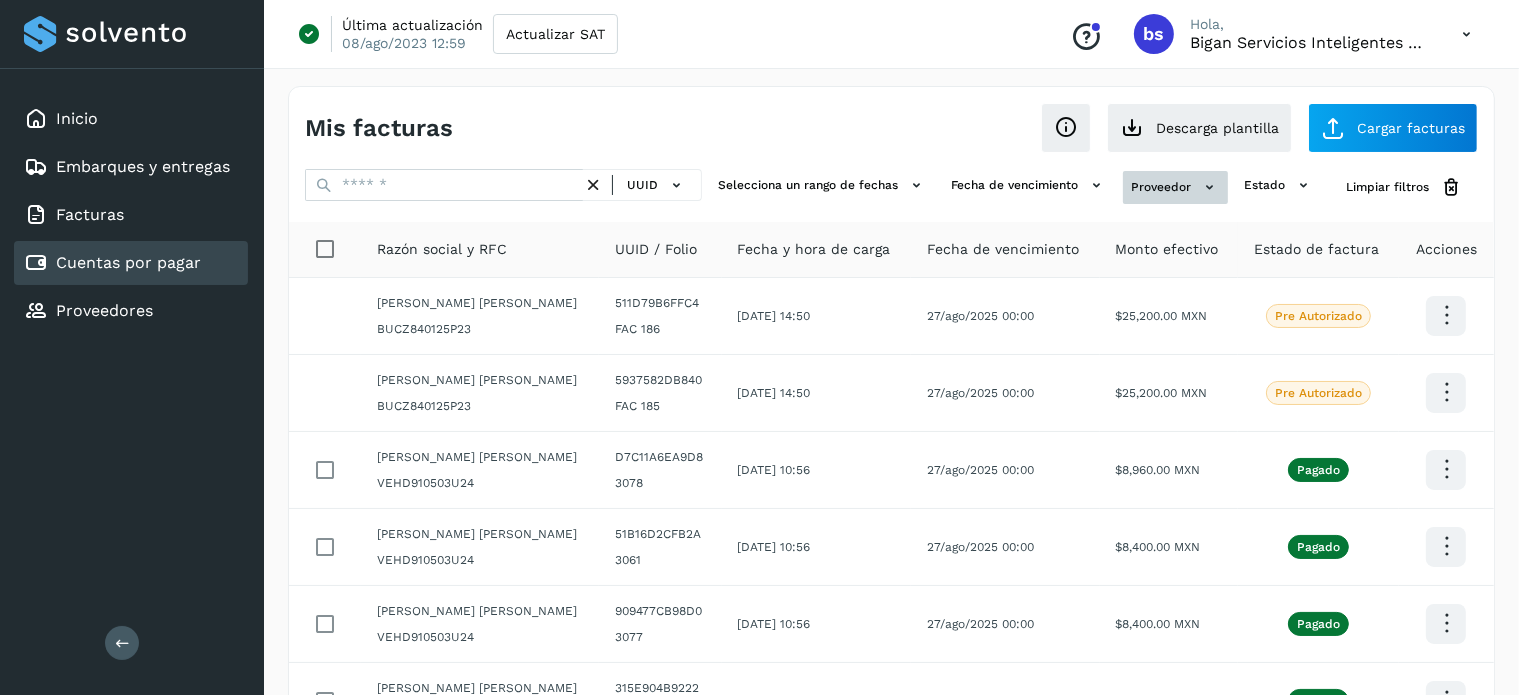 click 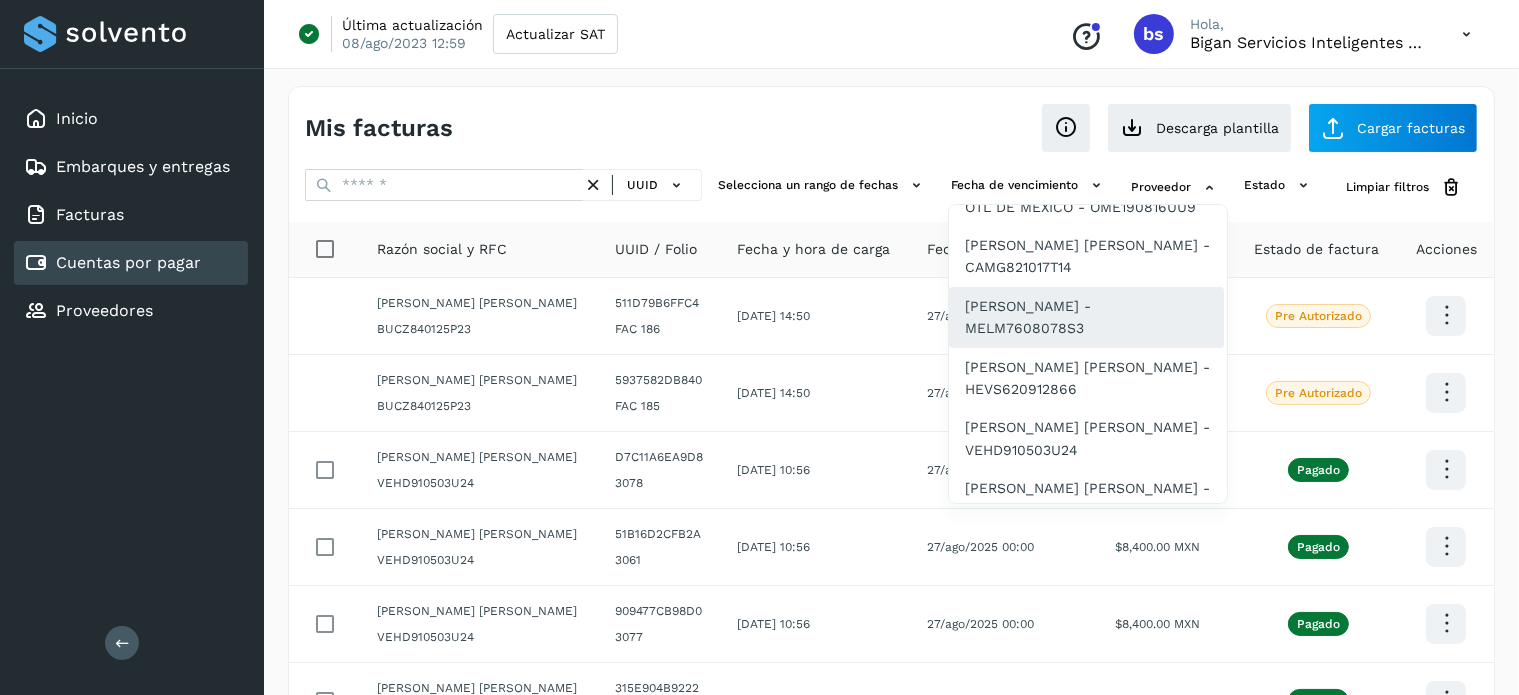 scroll, scrollTop: 188, scrollLeft: 0, axis: vertical 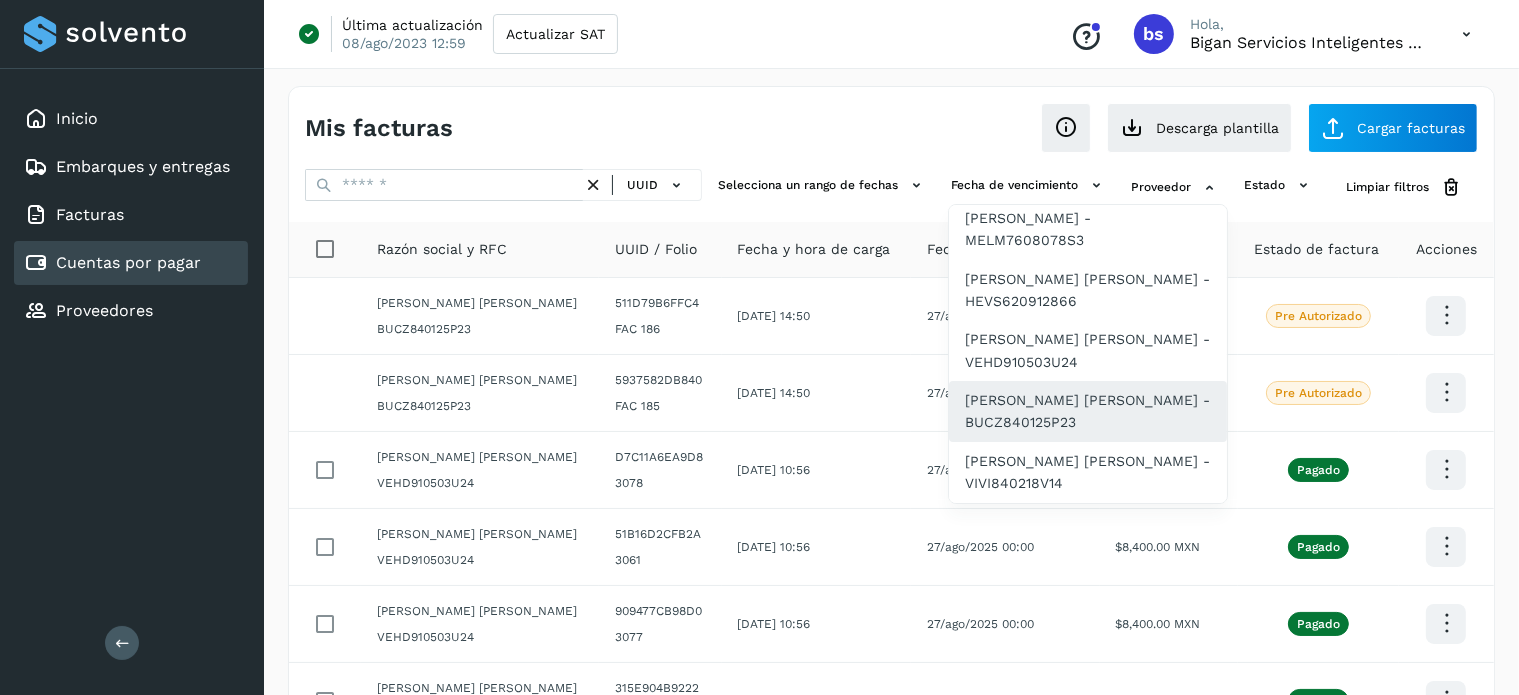 click on "[PERSON_NAME] [PERSON_NAME] - BUCZ840125P23" 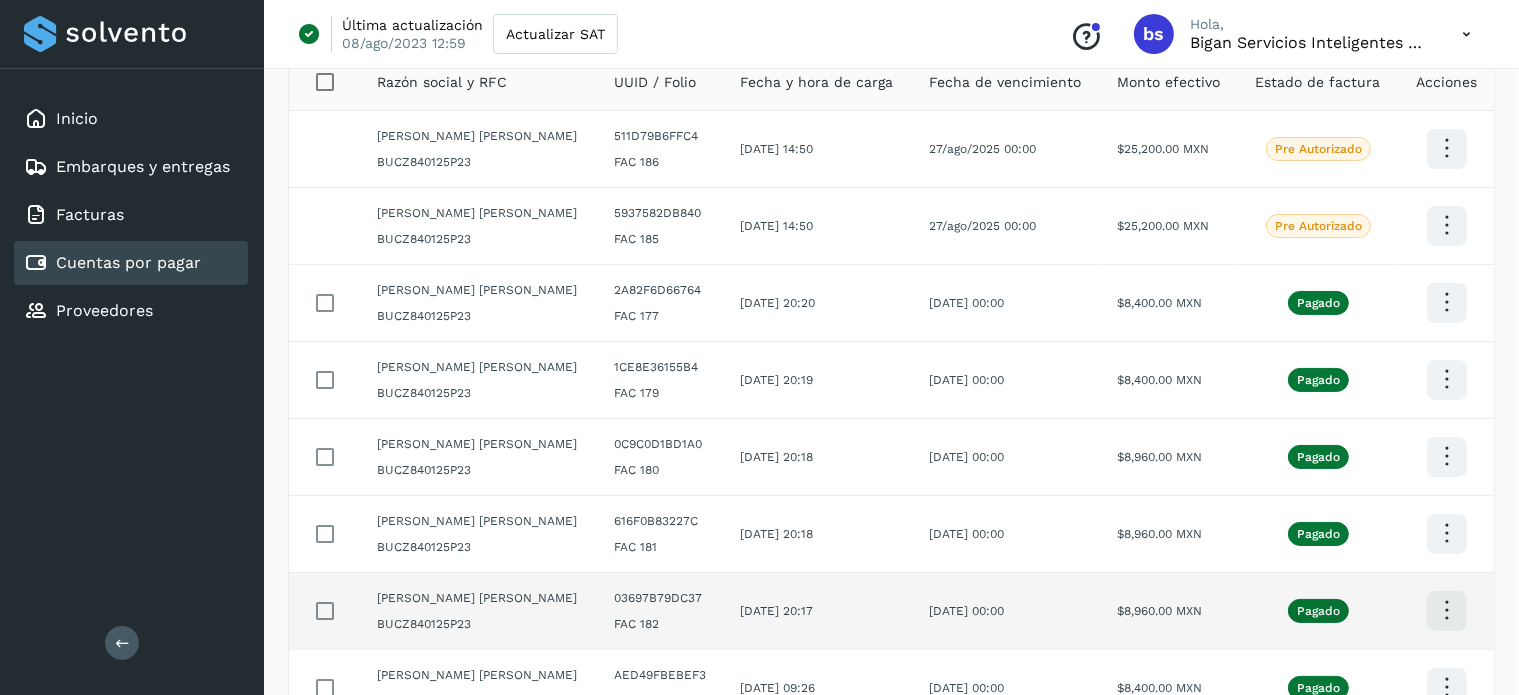 scroll, scrollTop: 145, scrollLeft: 0, axis: vertical 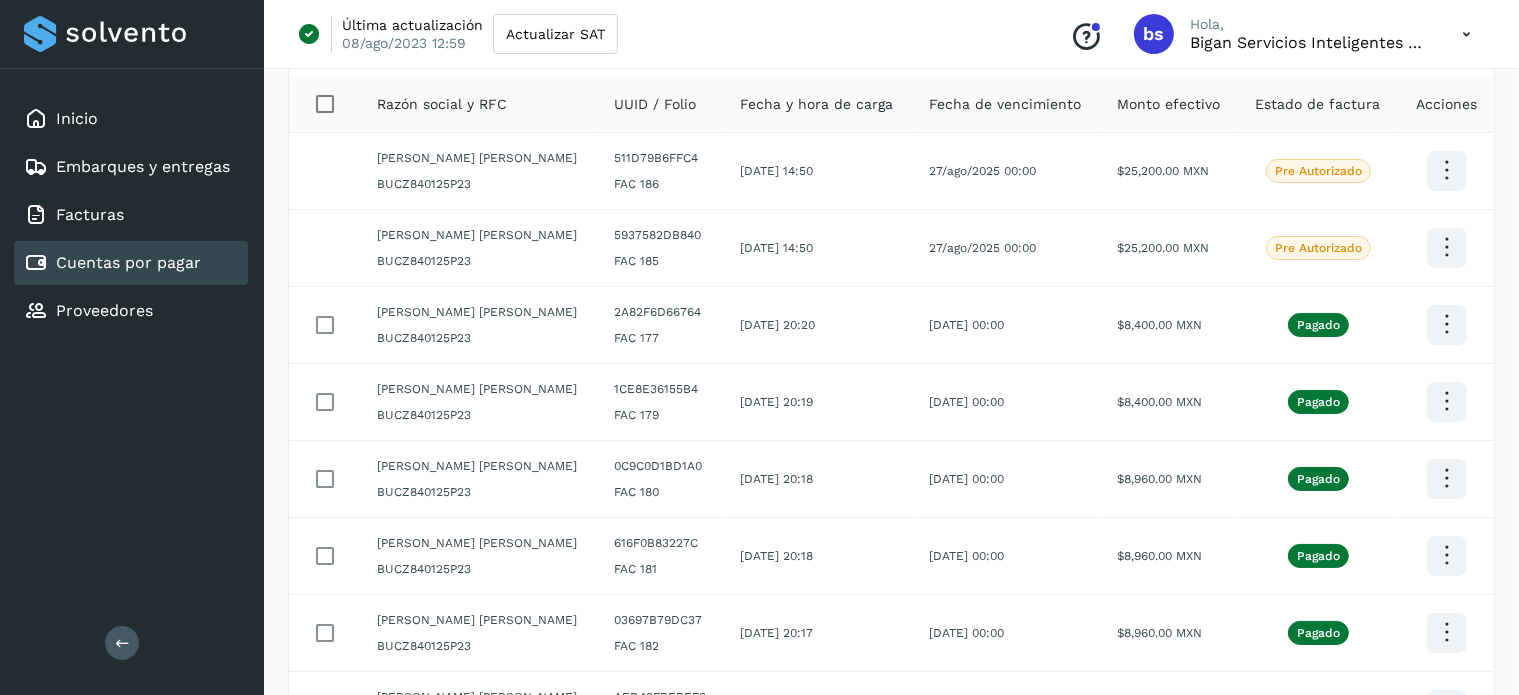 click on "Inicio Embarques y entregas Facturas Cuentas por pagar Proveedores Salir" at bounding box center (132, 347) 